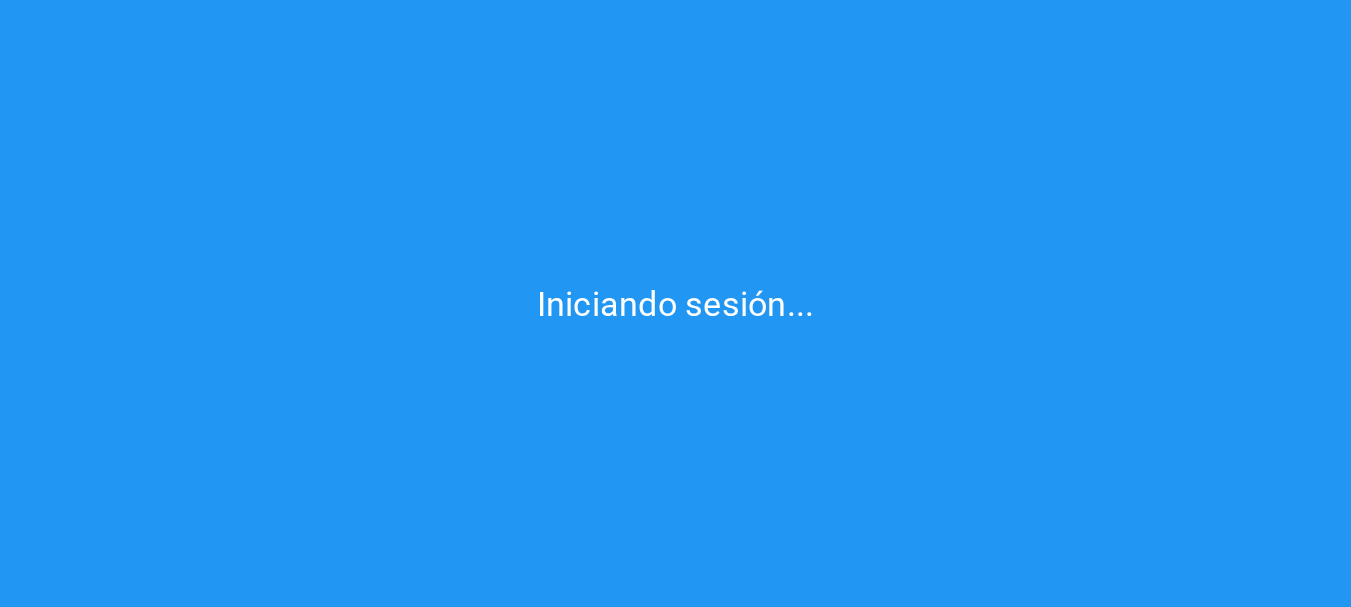 scroll, scrollTop: 0, scrollLeft: 0, axis: both 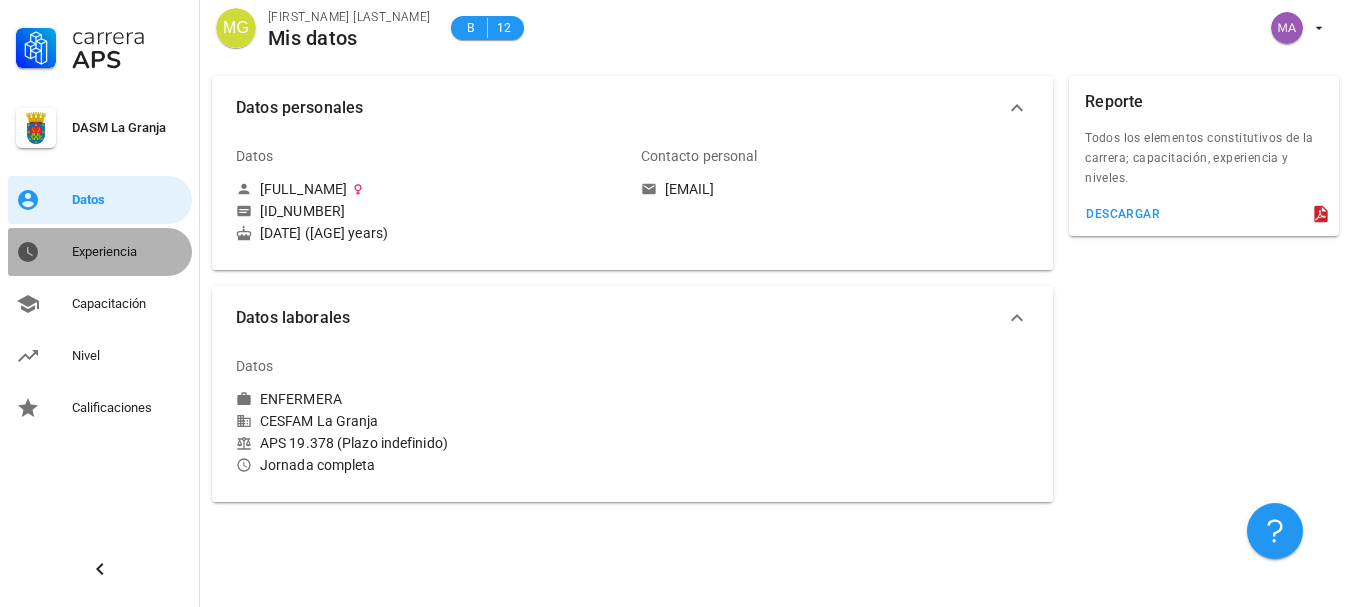 click on "Experiencia" at bounding box center [128, 252] 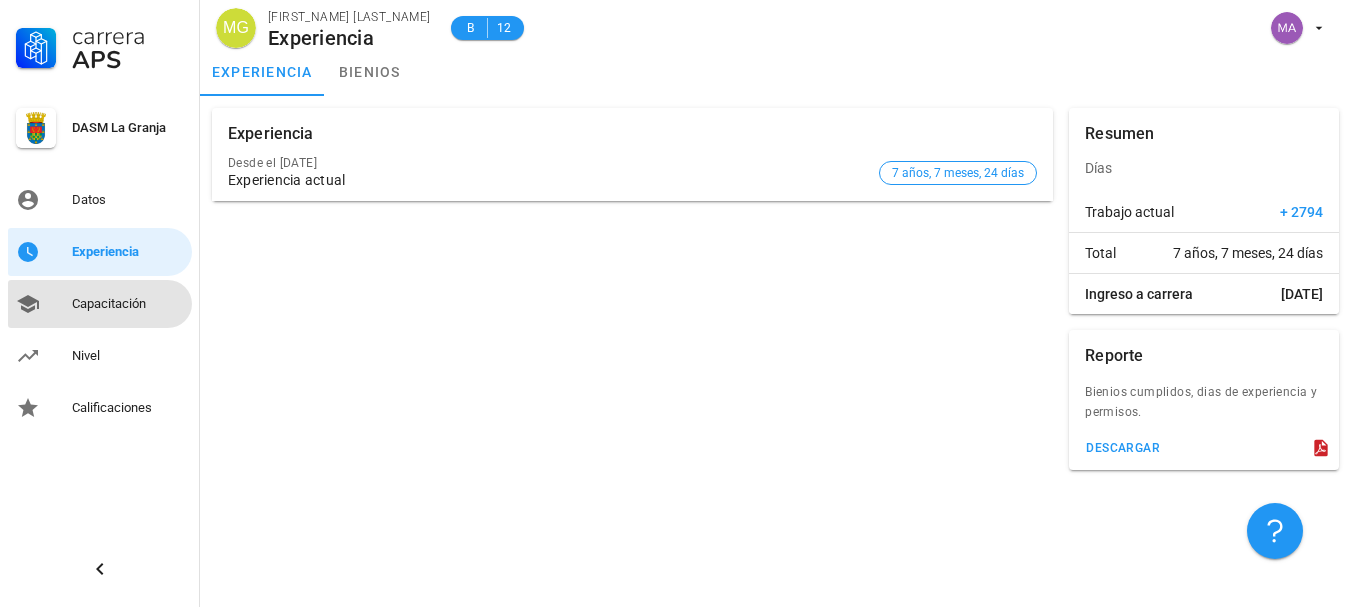 click on "Capacitación" at bounding box center [128, 304] 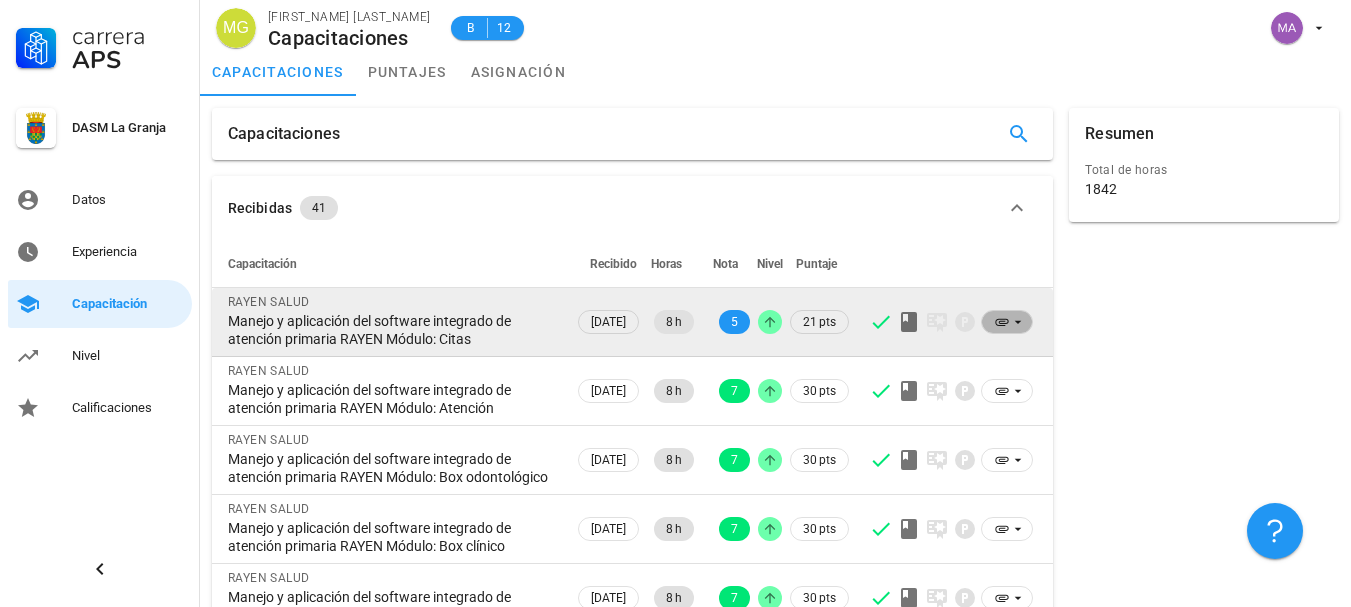 click 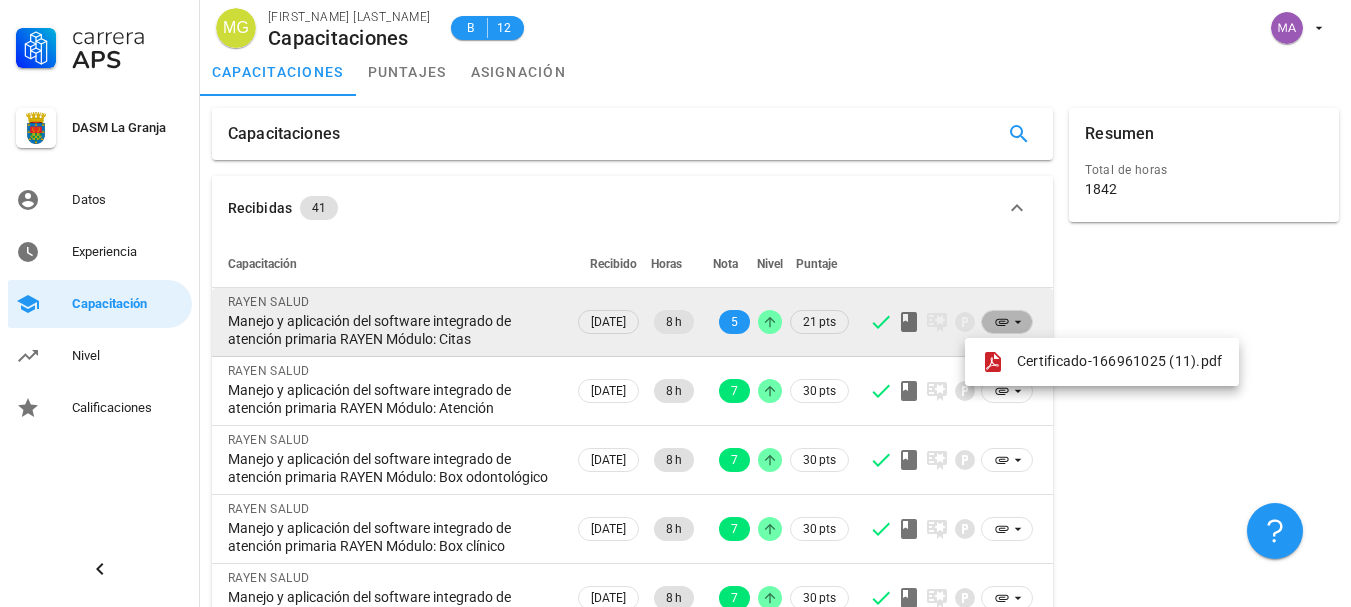 click 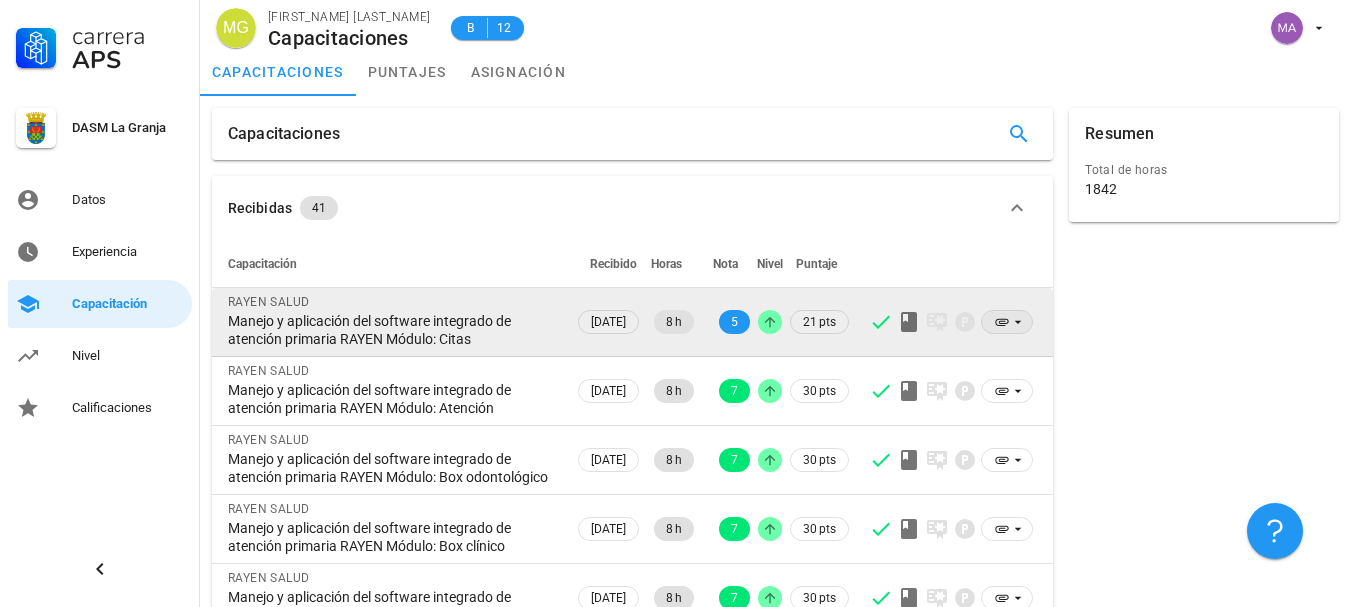 click 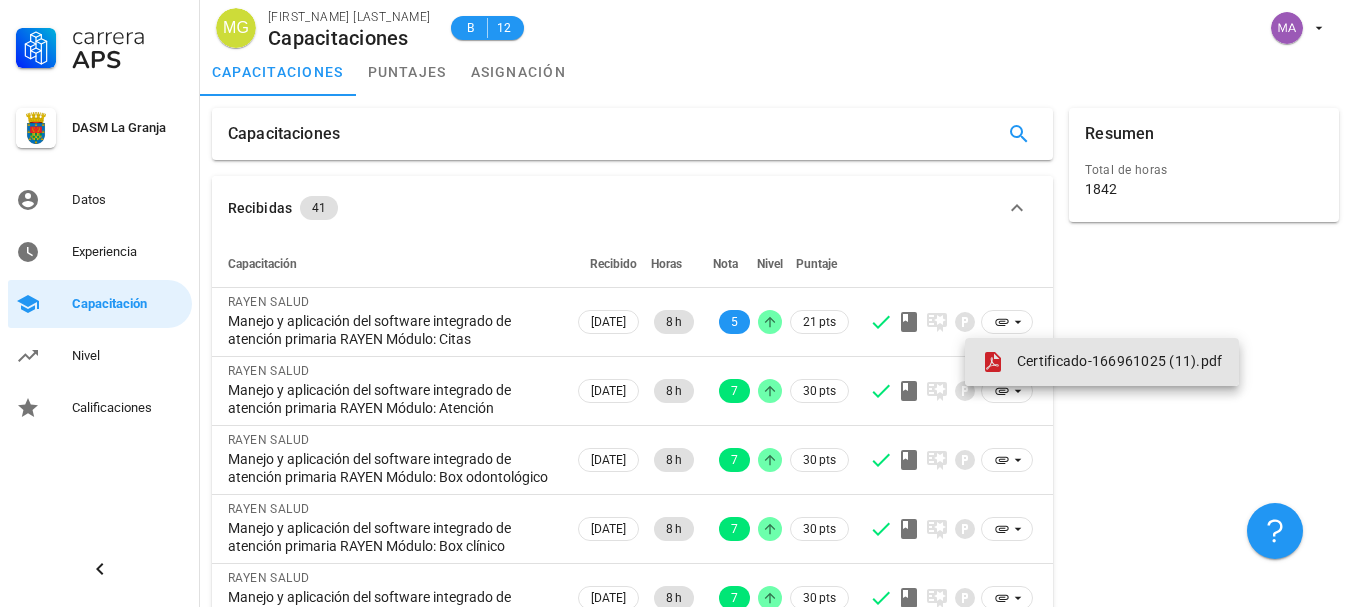 click on "Certificado-166961025 (11).pdf" at bounding box center [1120, 361] 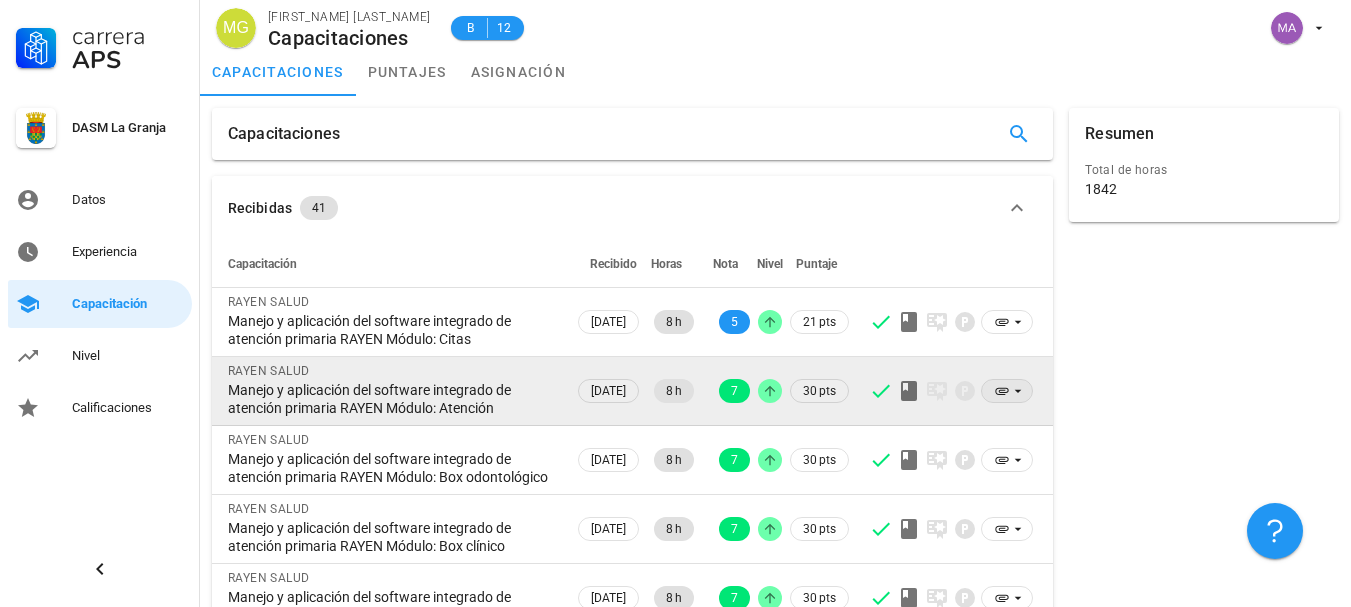 click 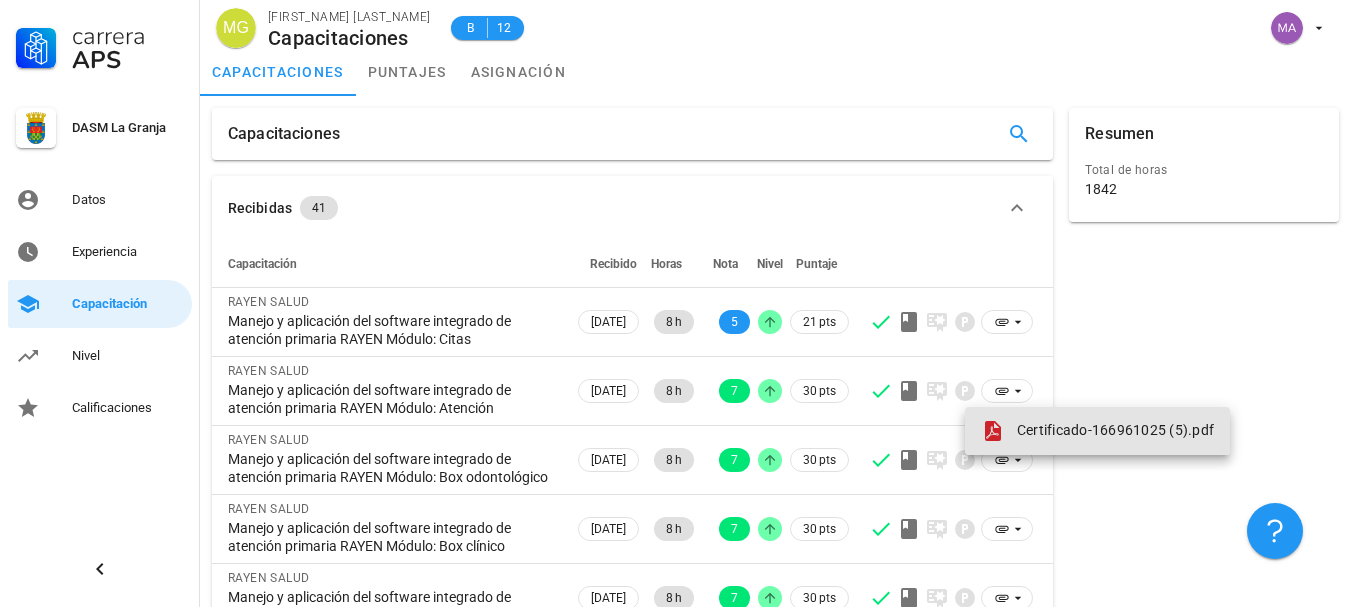 click on "Certificado-166961025 (5).pdf" at bounding box center [1115, 430] 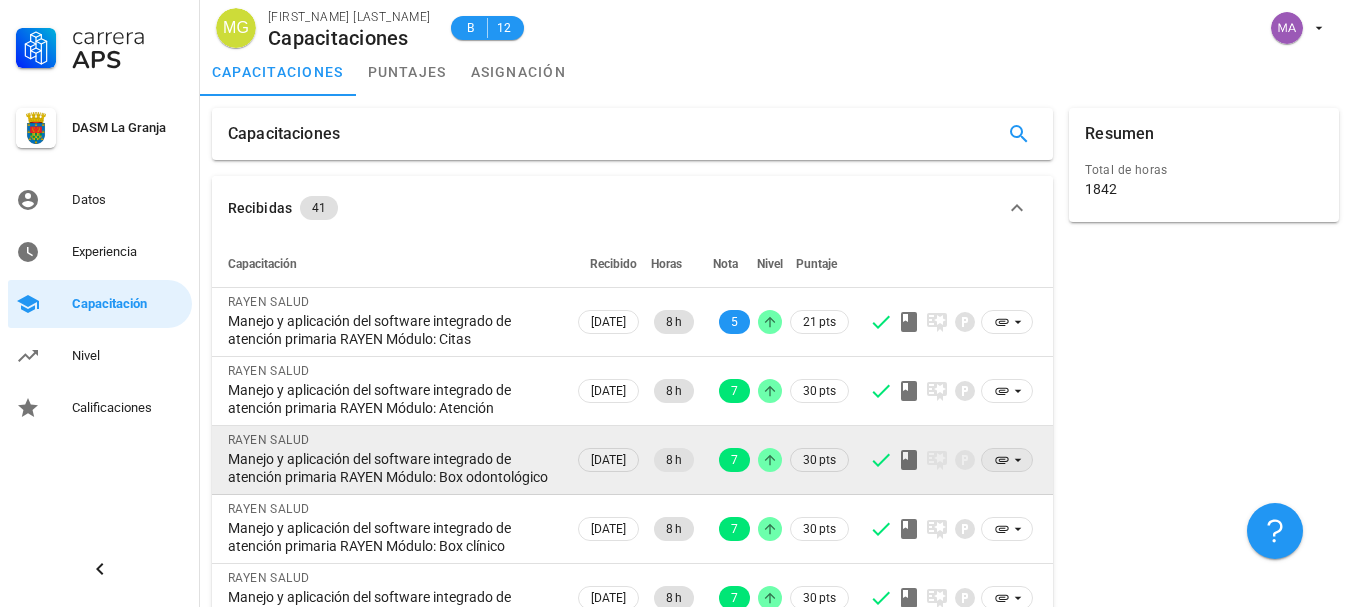 click 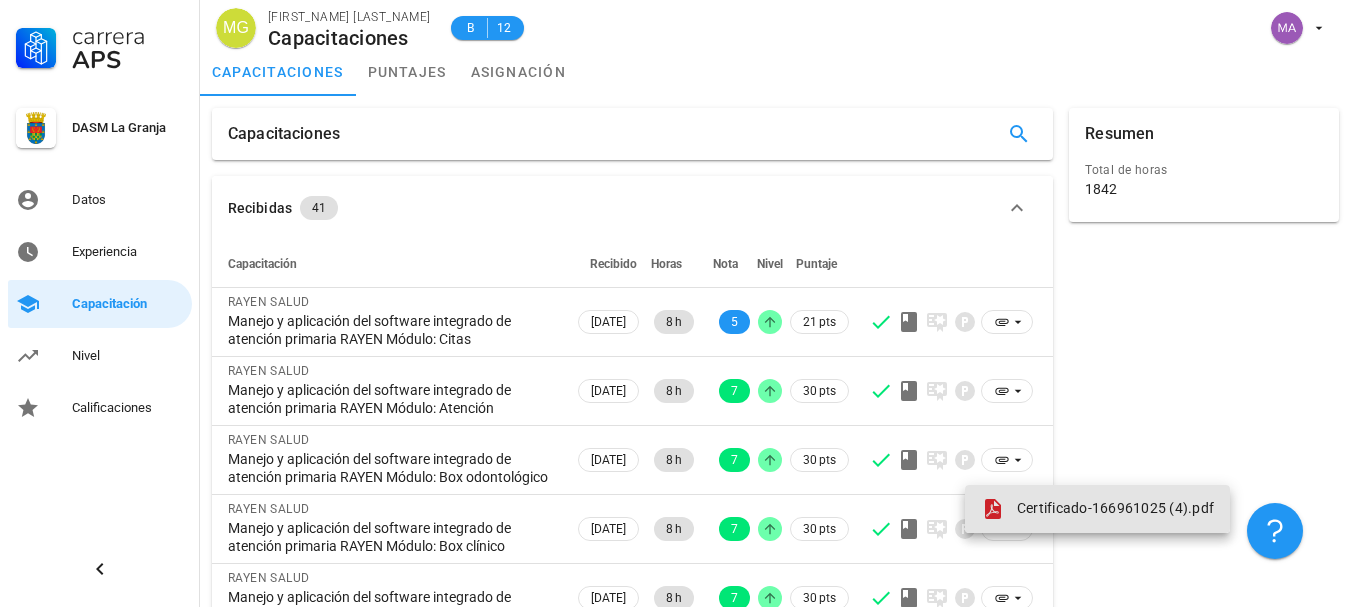click on "Certificado-166961025 (4).pdf" at bounding box center [1115, 508] 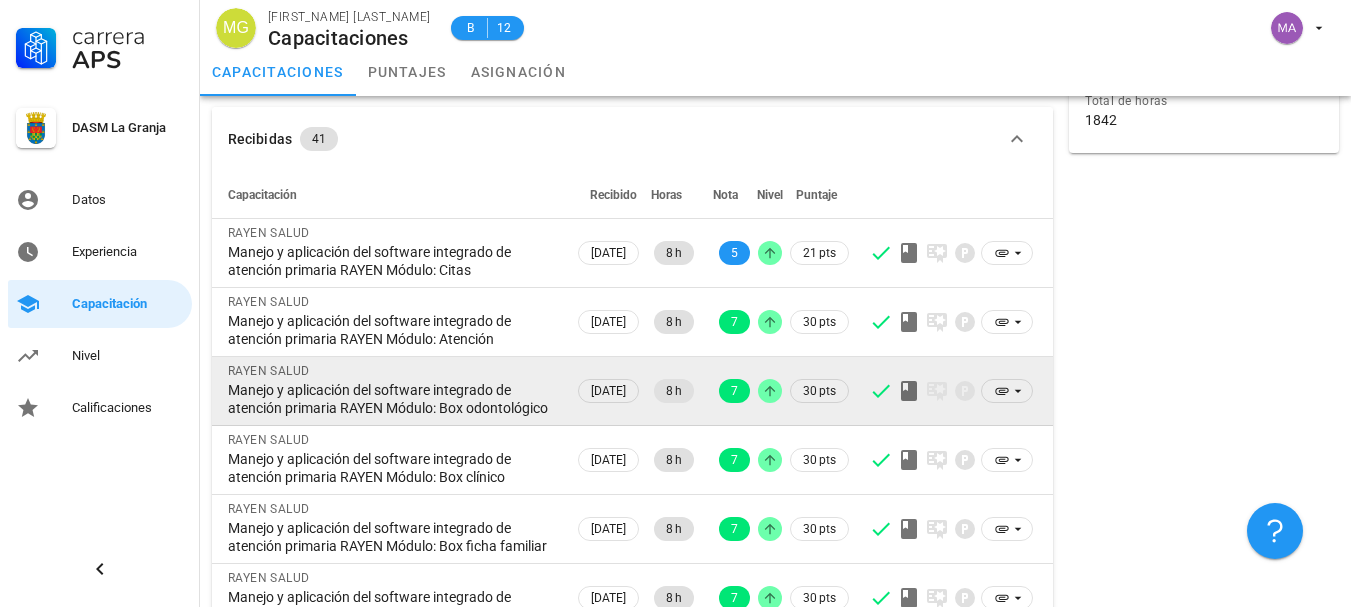 scroll, scrollTop: 100, scrollLeft: 0, axis: vertical 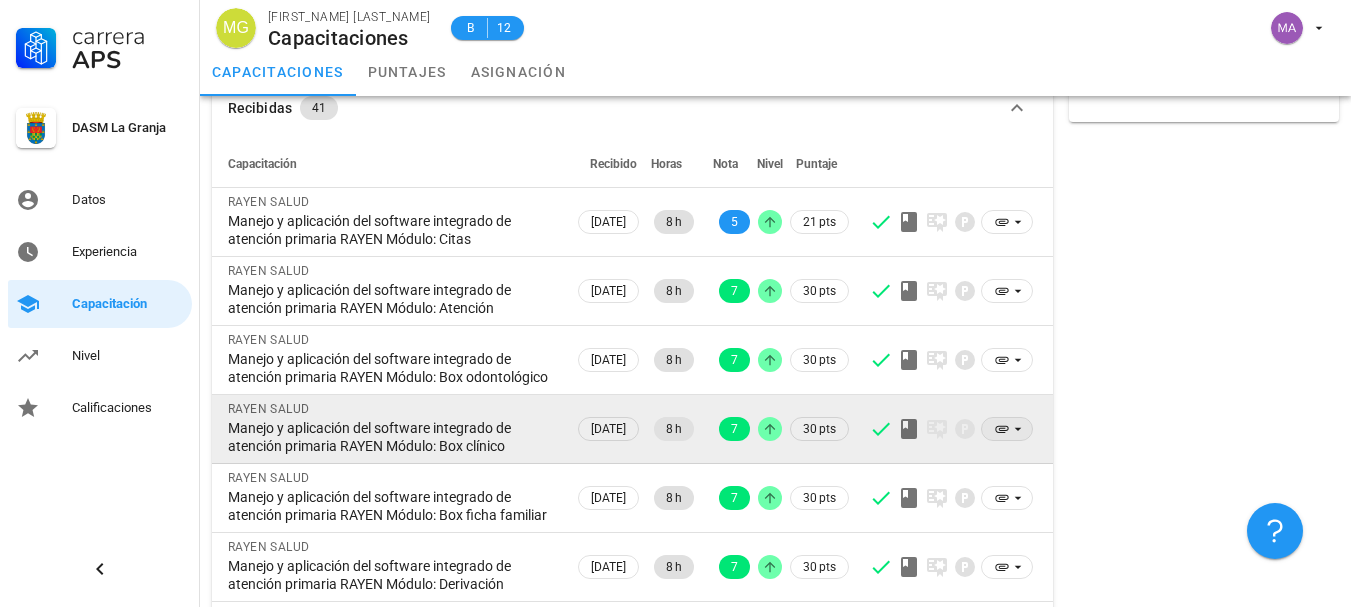 click 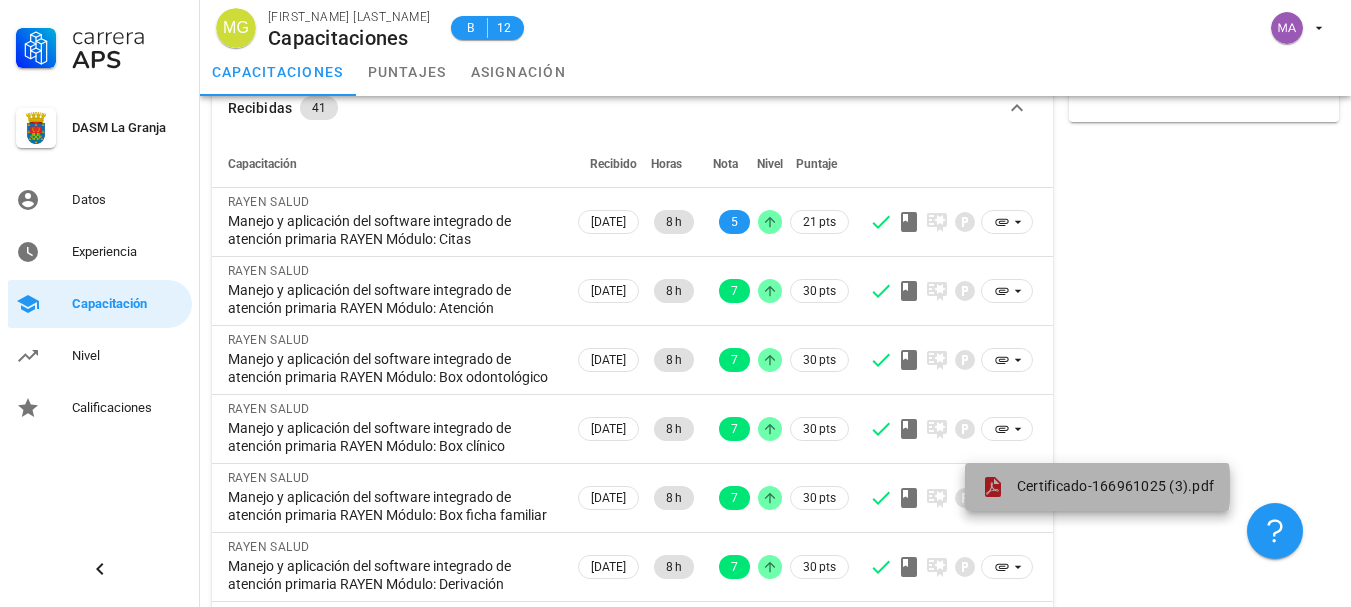 click on "Certificado-166961025 (3).pdf" at bounding box center (1115, 486) 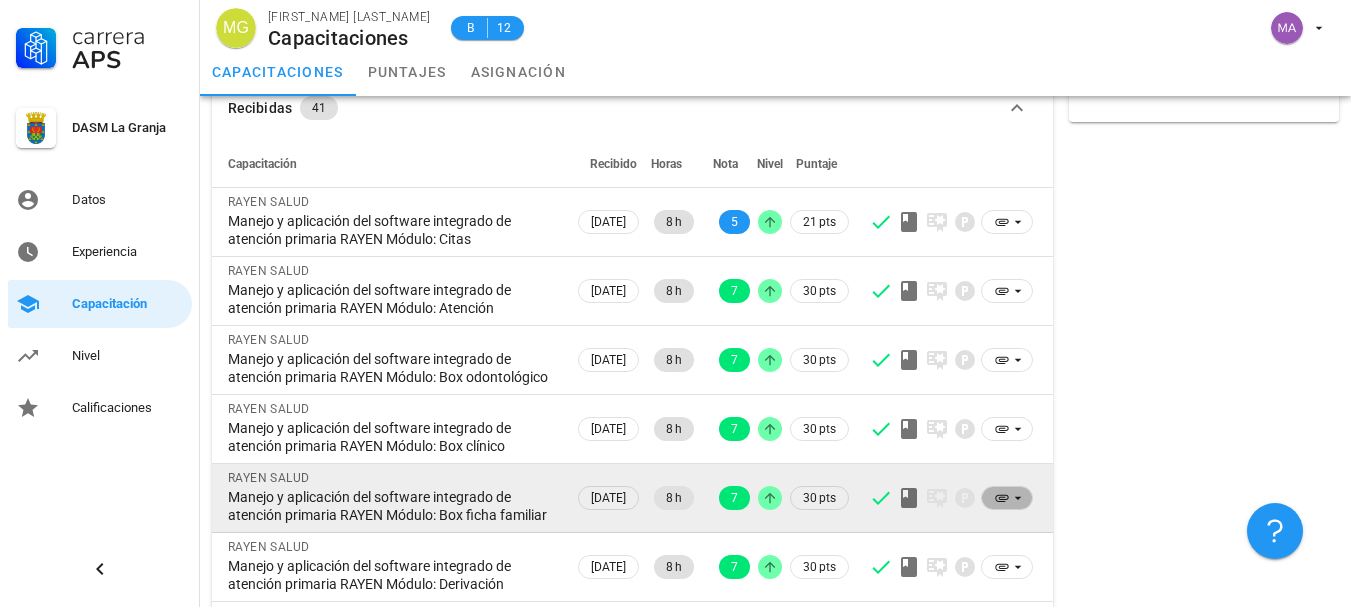 click 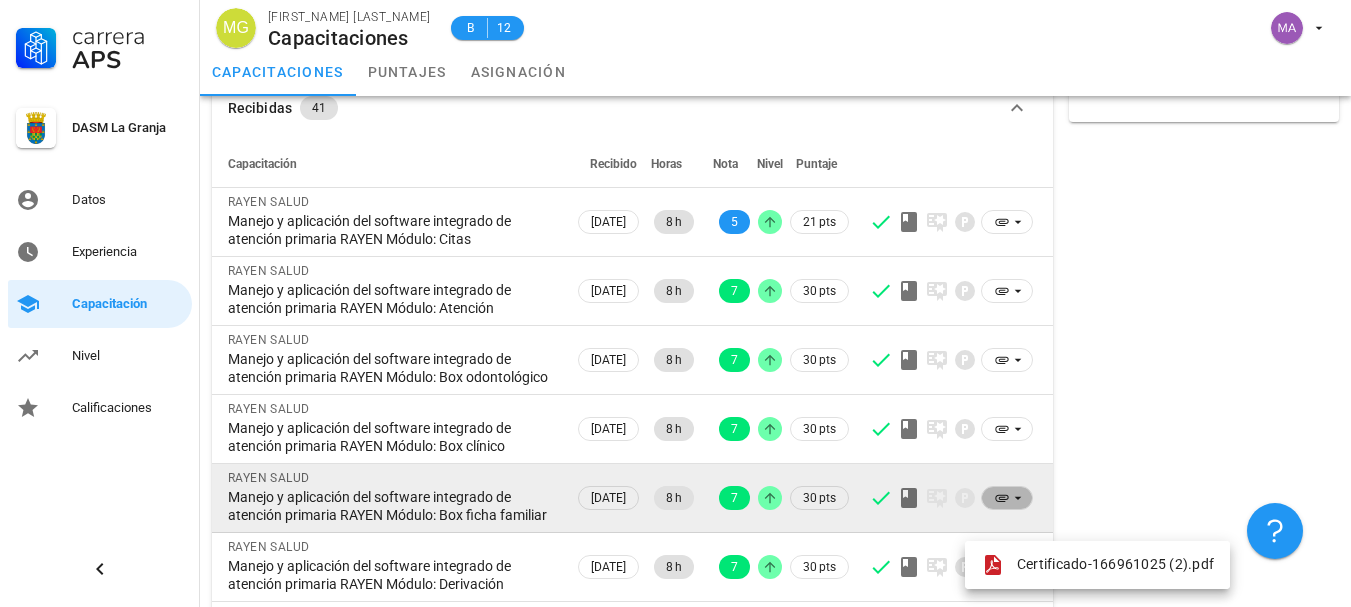 click 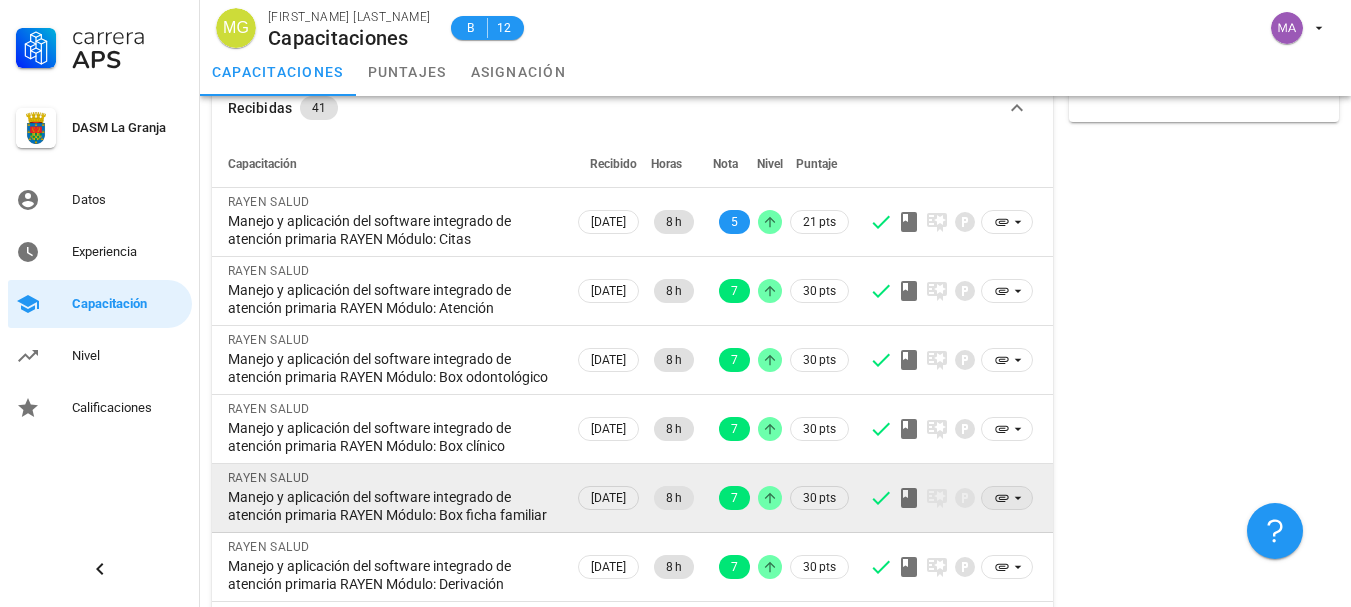 click 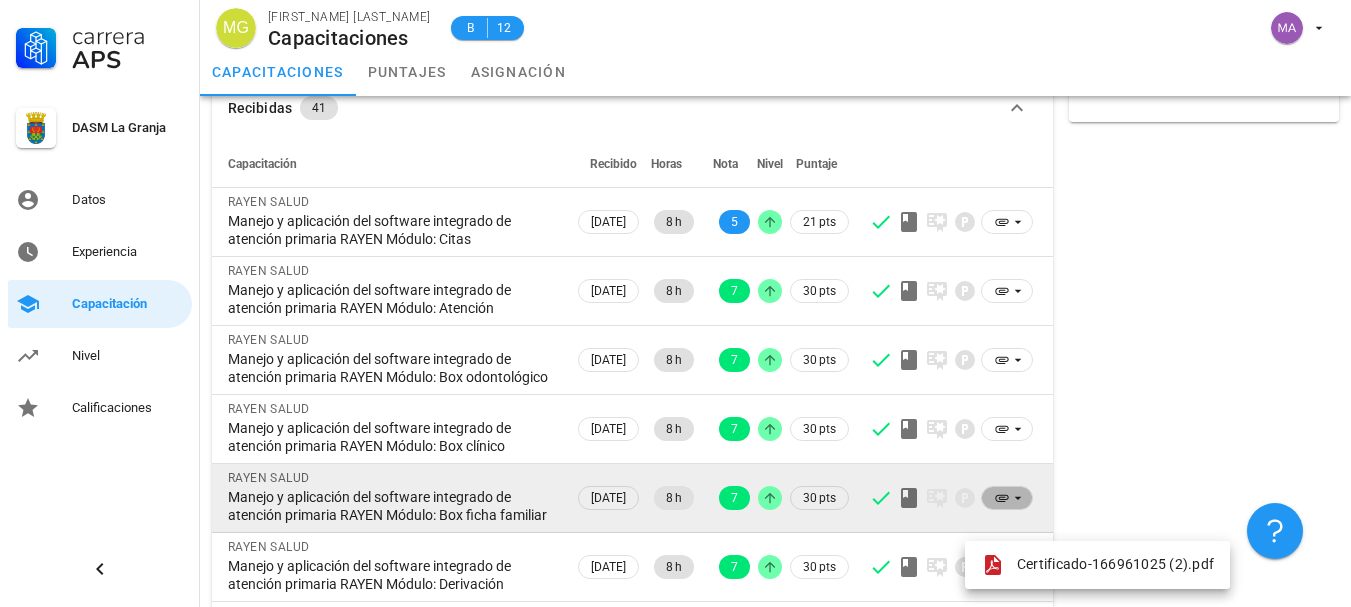 click 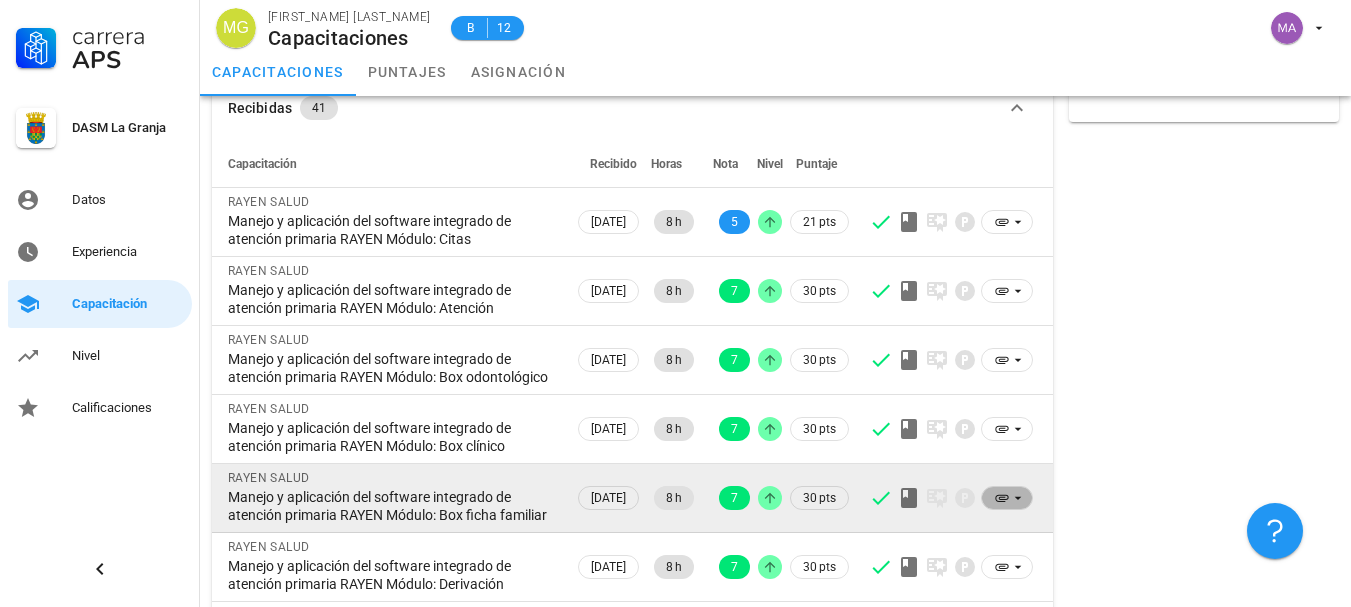 click 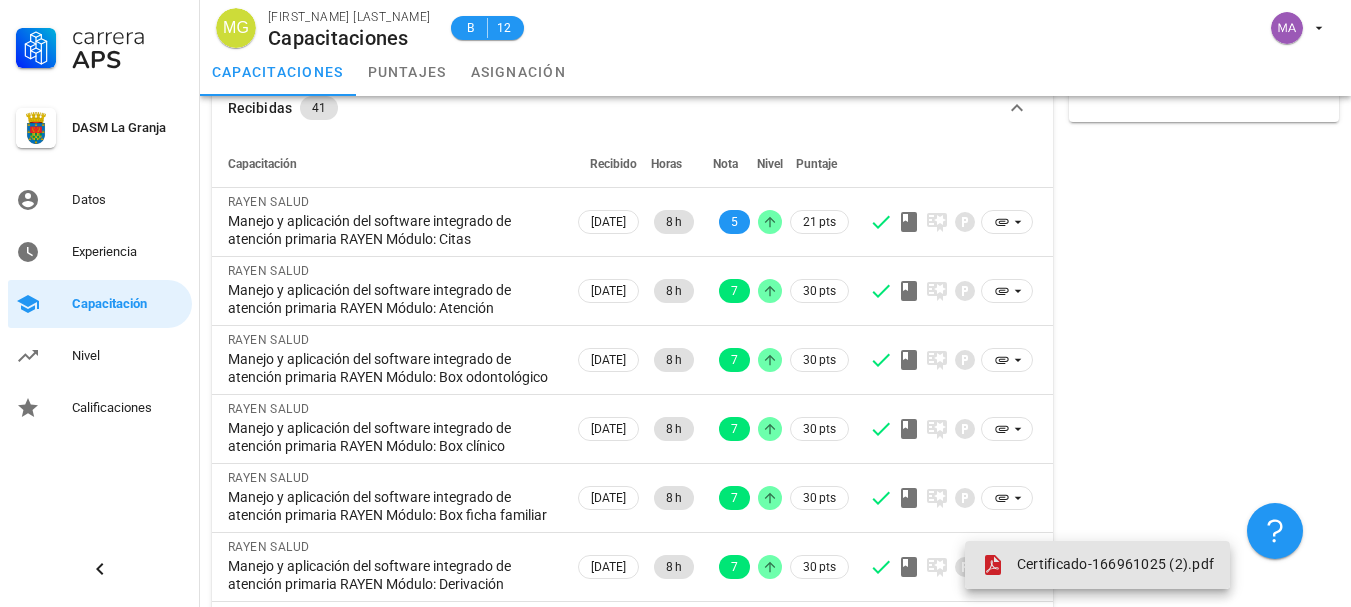 click on "Certificado-166961025 (2).pdf" at bounding box center [1115, 564] 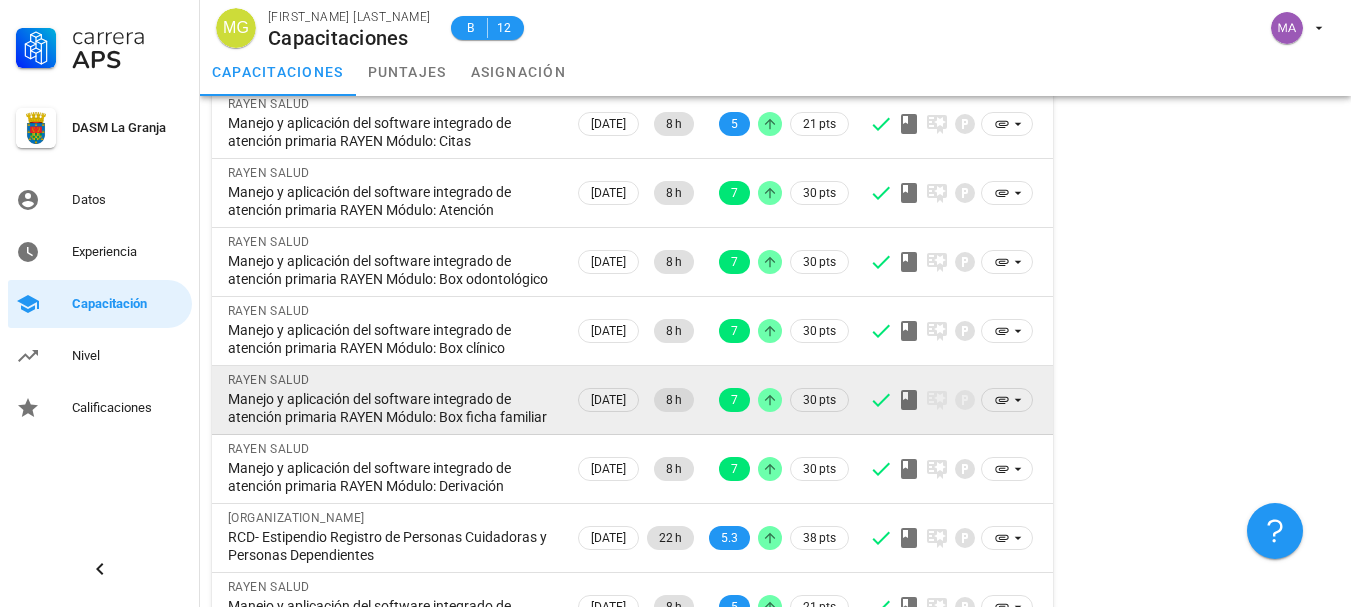 scroll, scrollTop: 200, scrollLeft: 0, axis: vertical 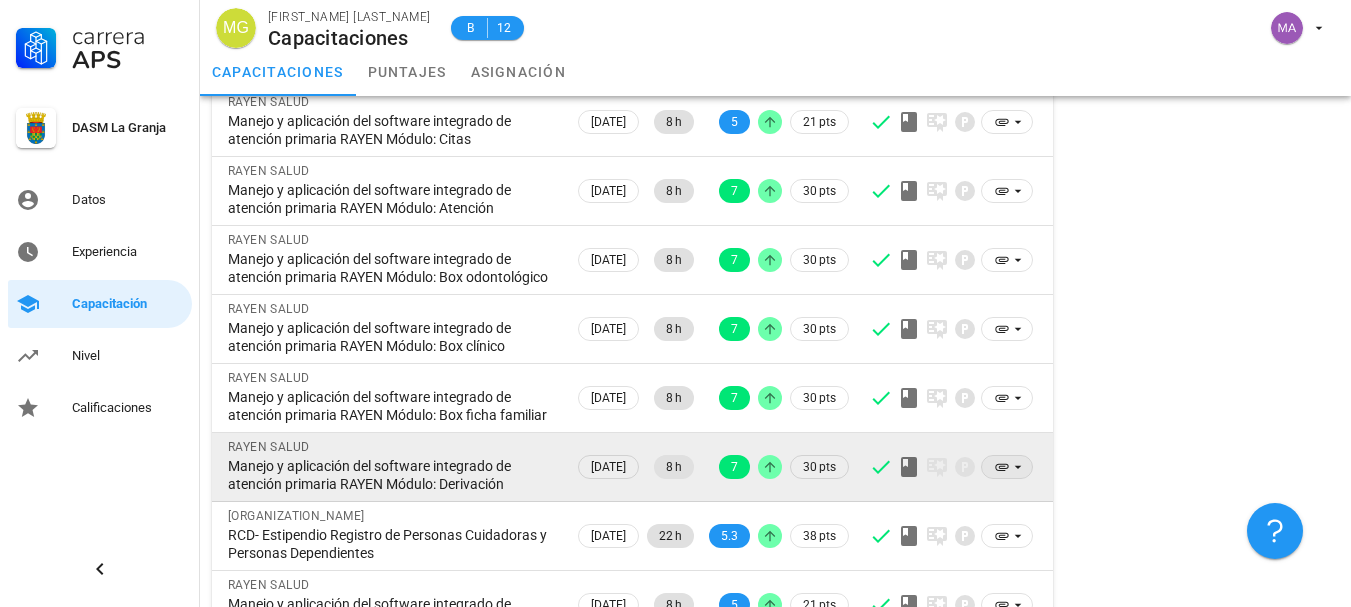 click 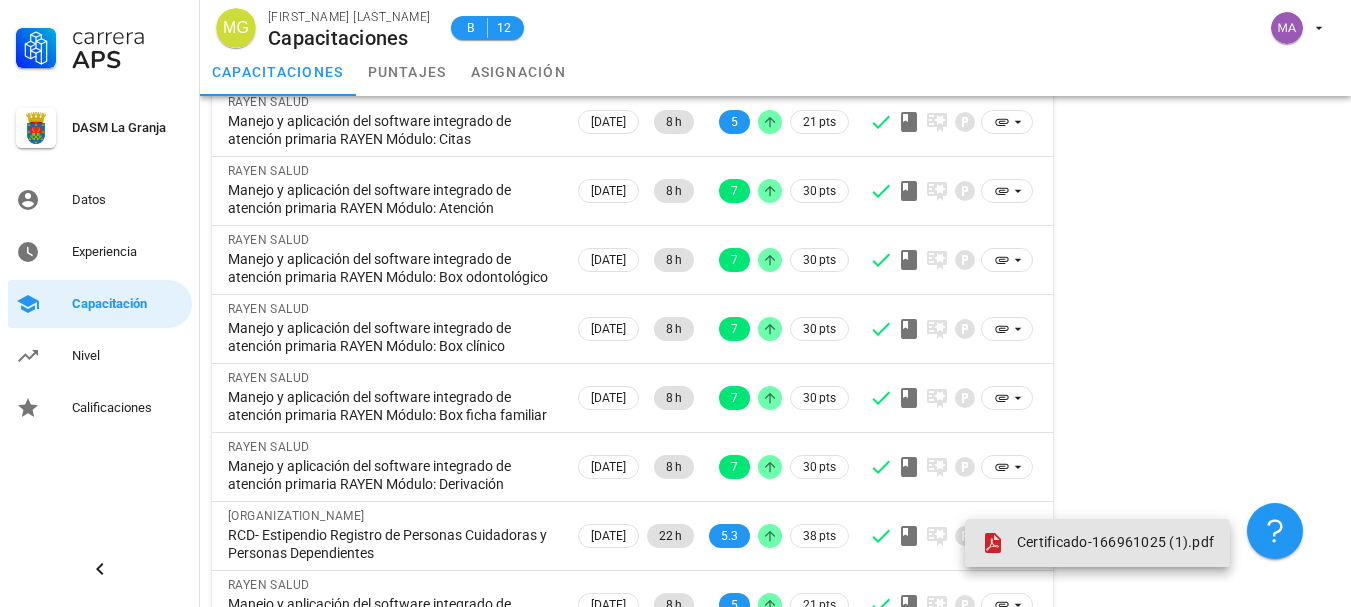 click on "Certificado-166961025 (1).pdf" at bounding box center (1115, 542) 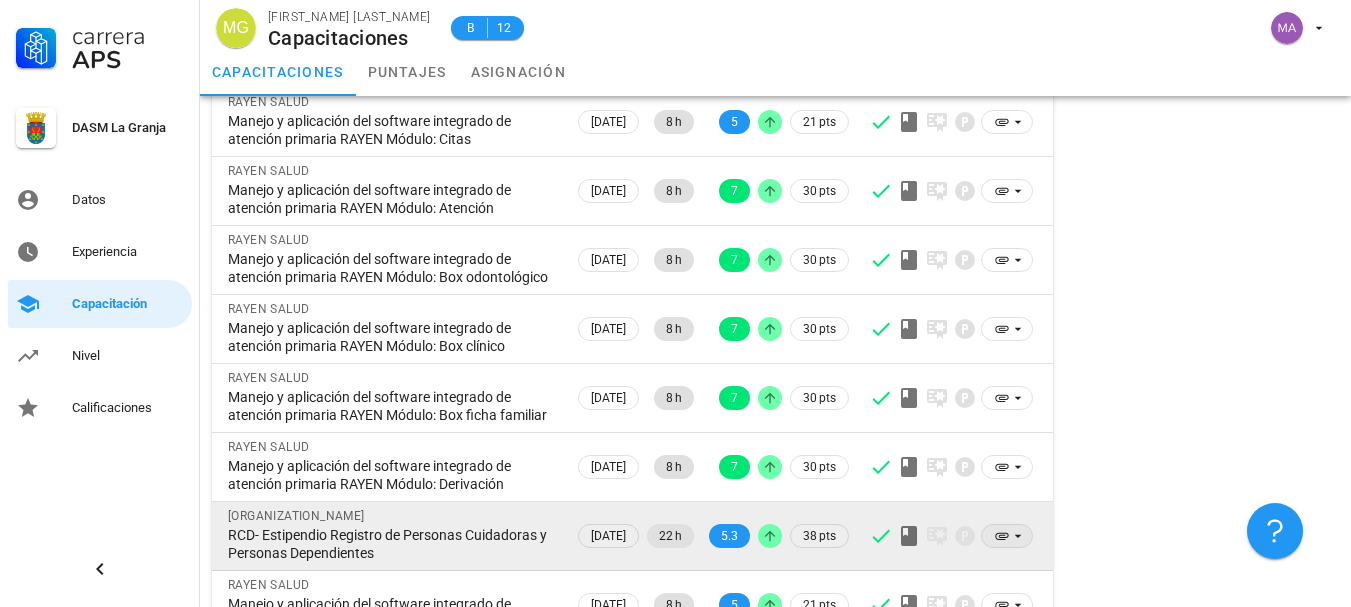 click 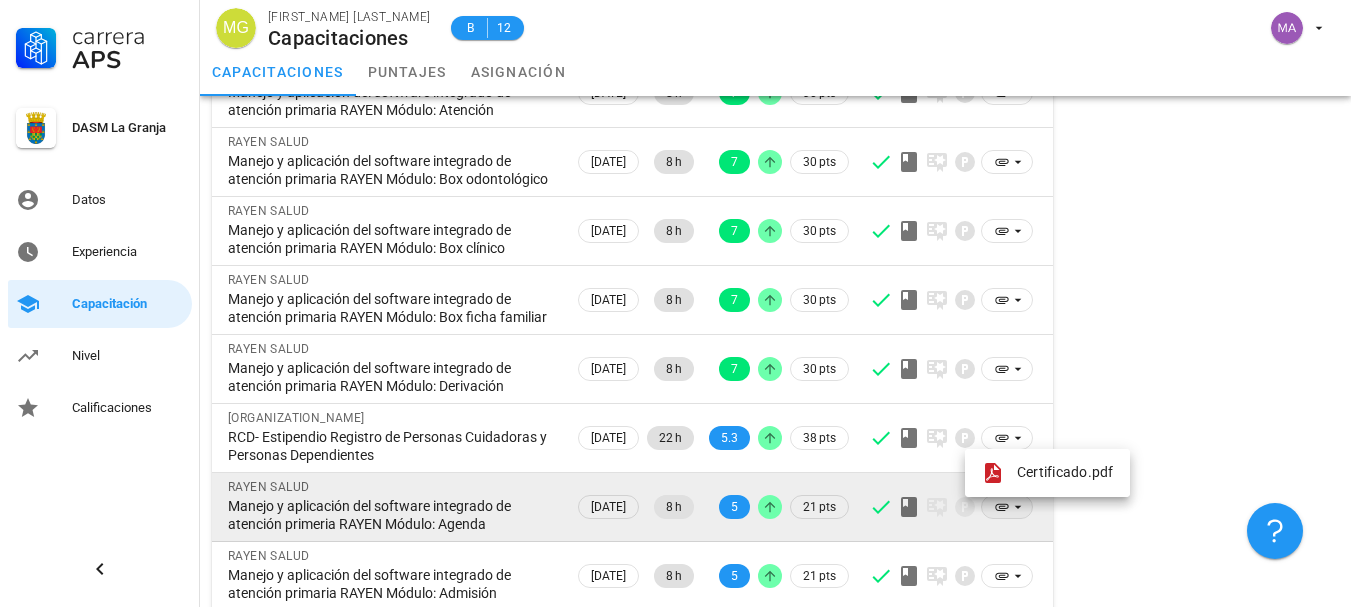 scroll, scrollTop: 300, scrollLeft: 0, axis: vertical 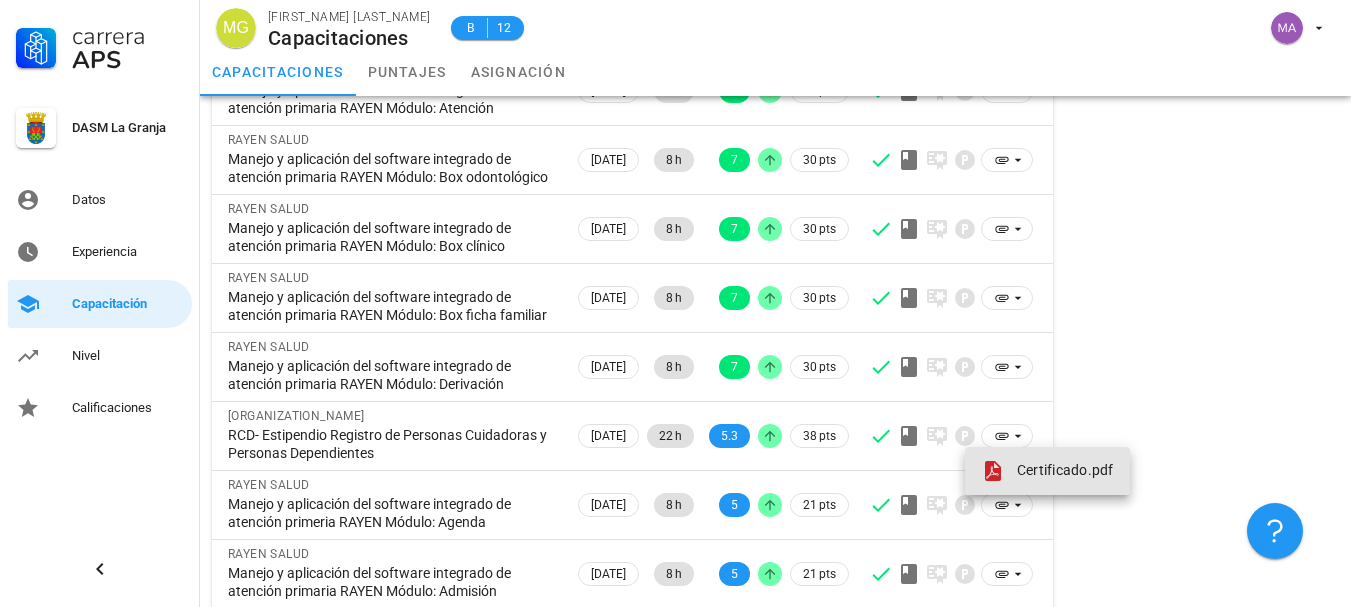 click on "Certificado.pdf" at bounding box center (1065, 470) 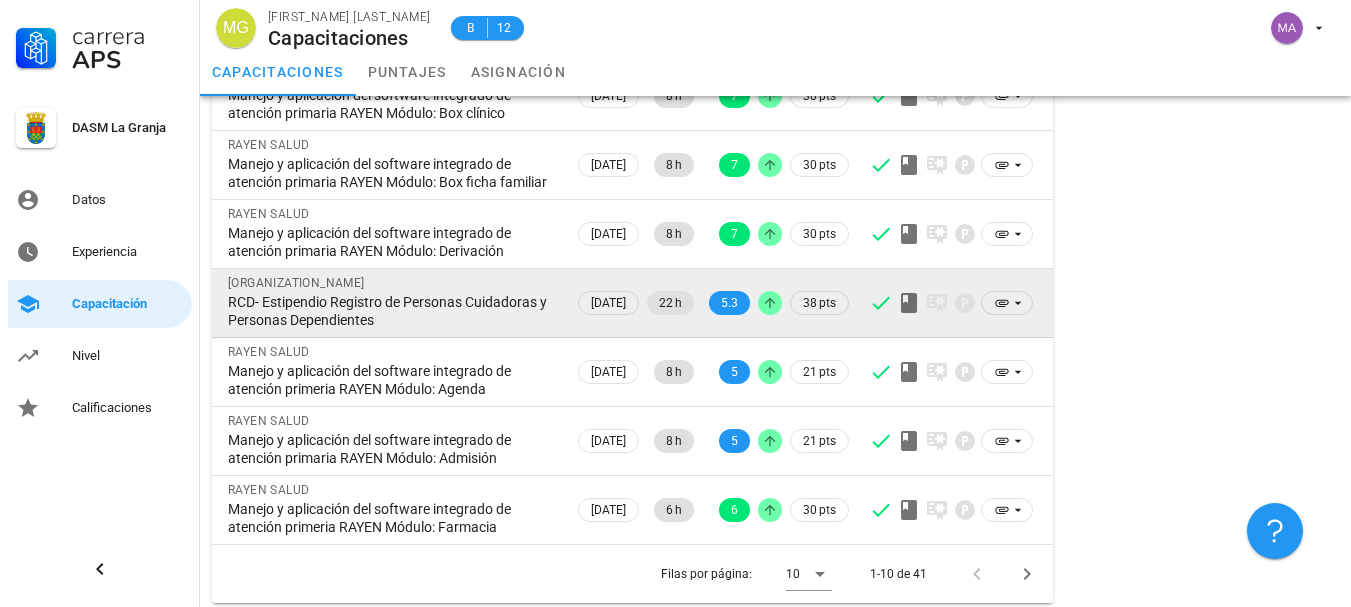 scroll, scrollTop: 467, scrollLeft: 0, axis: vertical 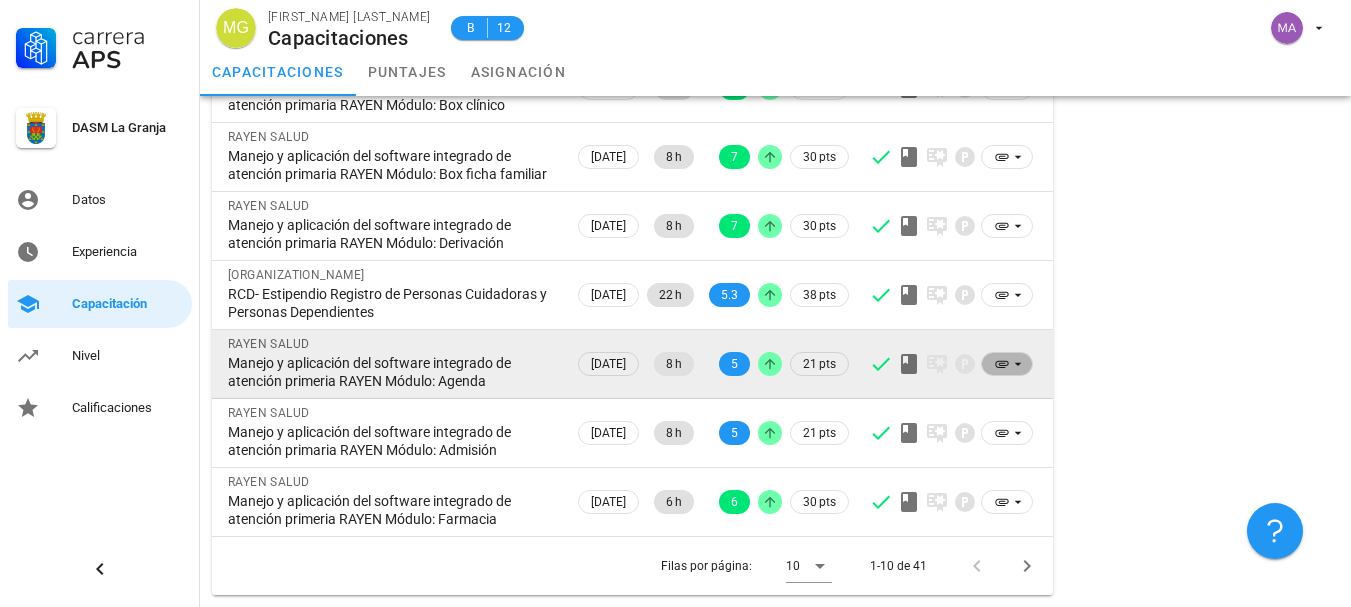 click 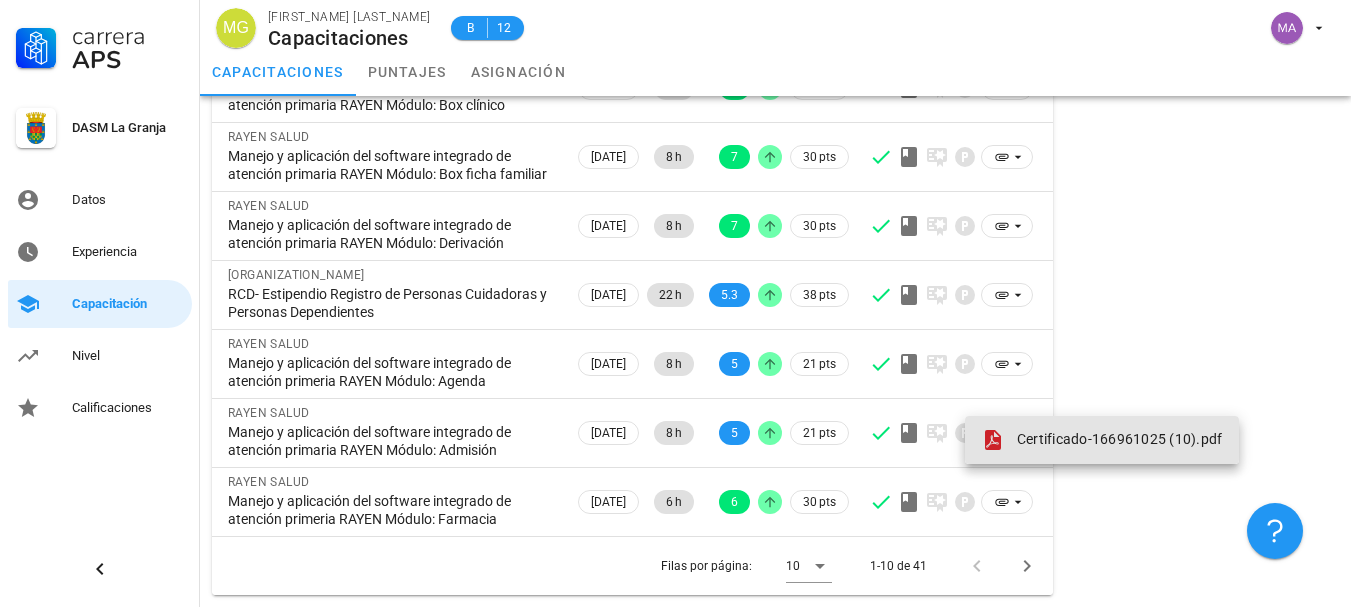click on "Certificado-166961025 (10).pdf" at bounding box center (1102, 440) 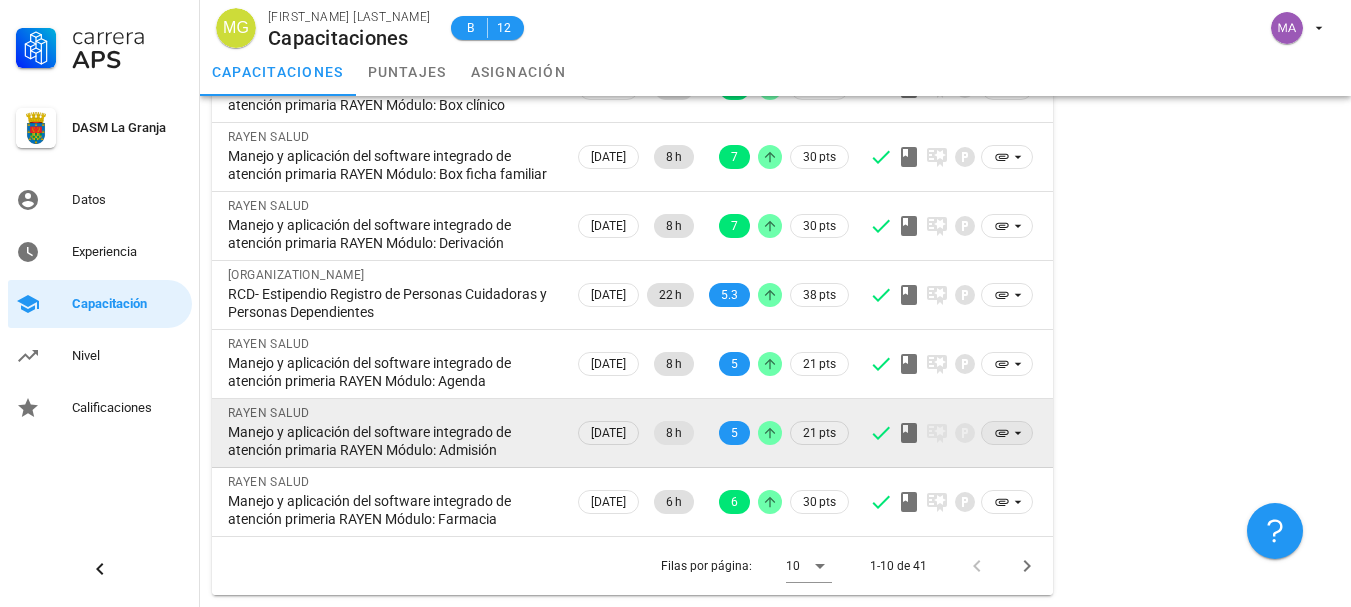 click 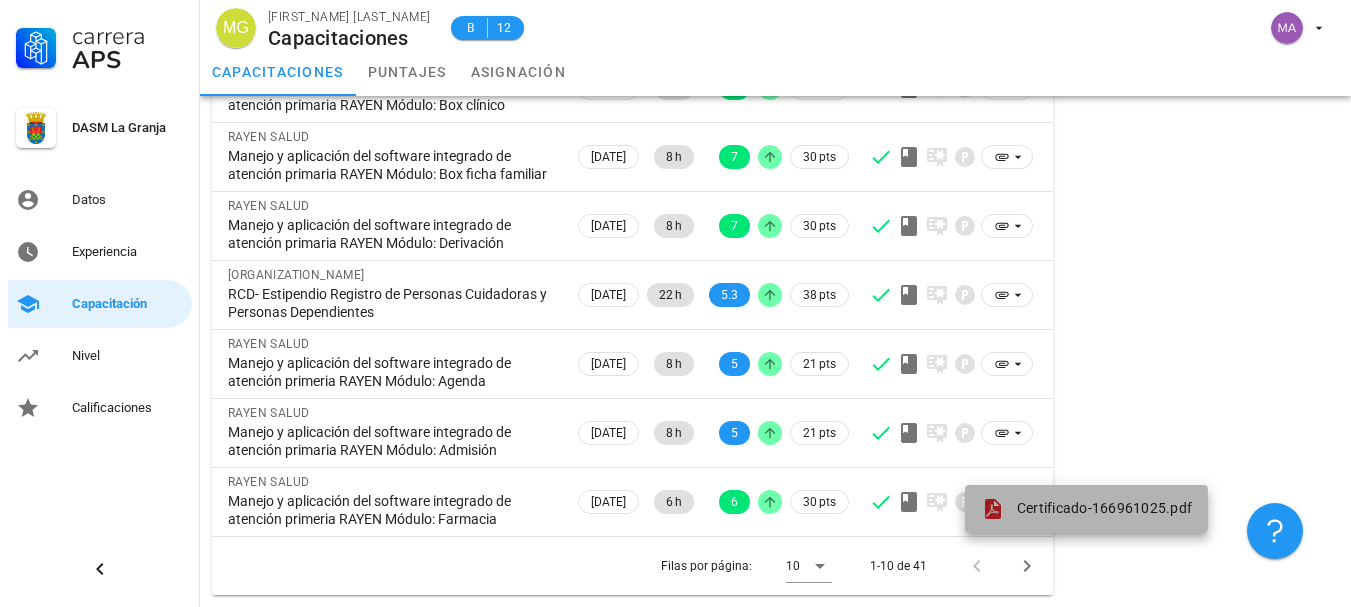 click on "Certificado-166961025.pdf" at bounding box center [1104, 508] 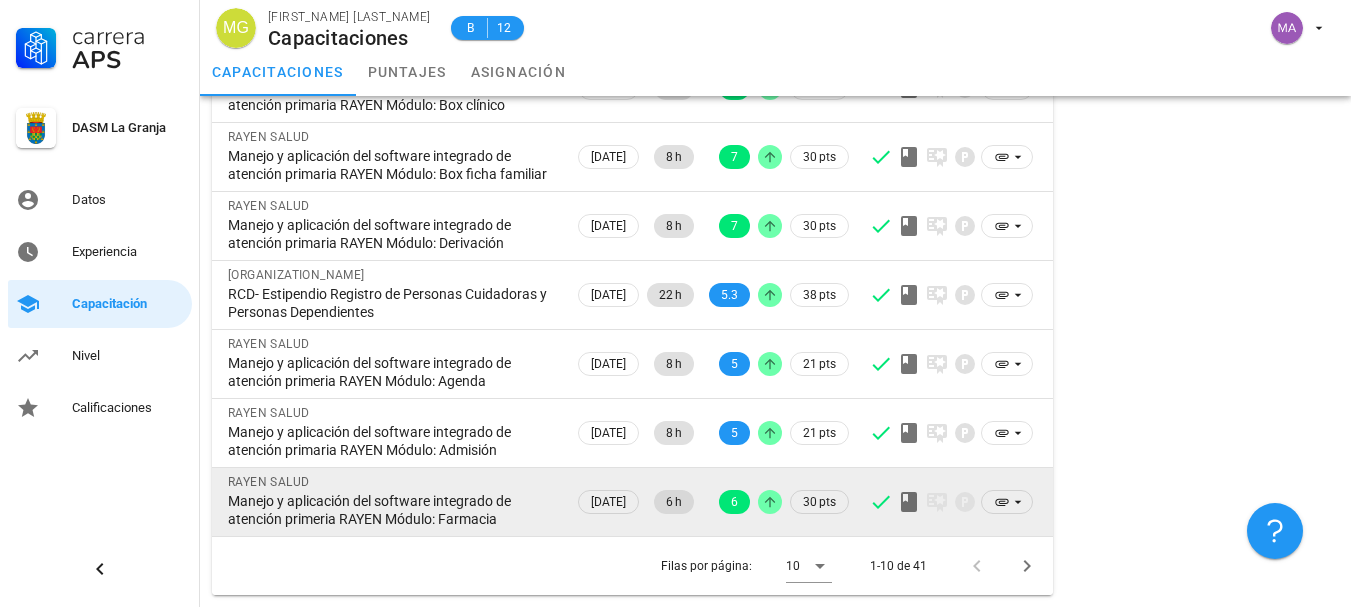 scroll, scrollTop: 477, scrollLeft: 0, axis: vertical 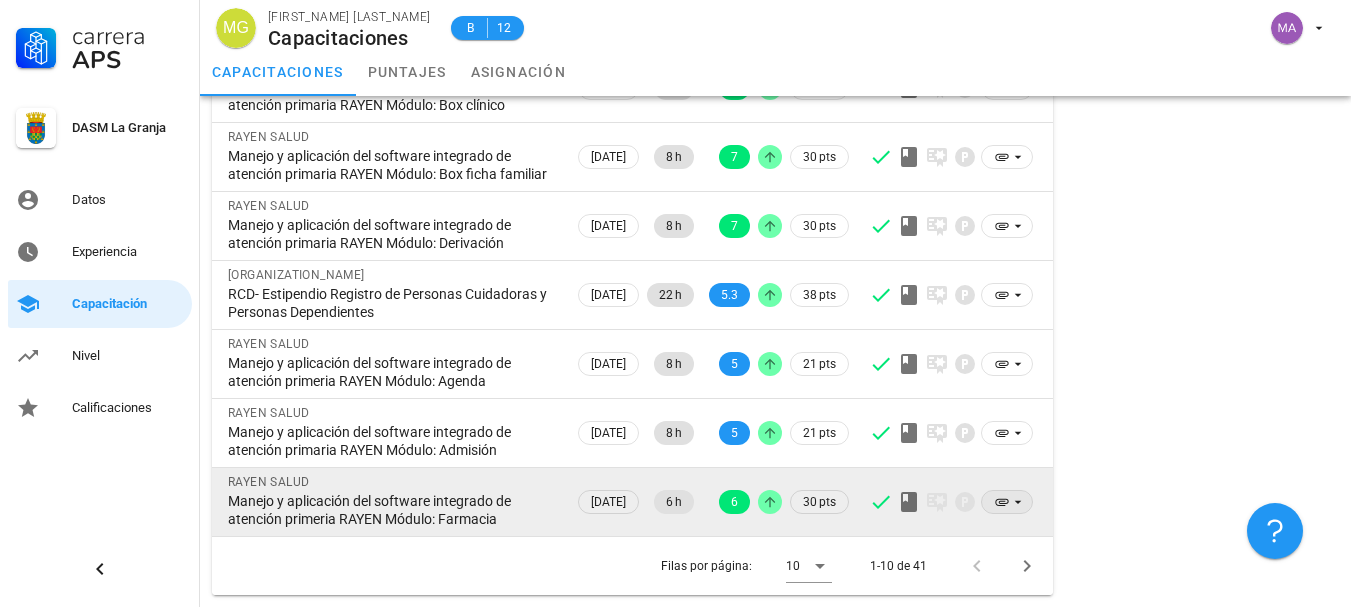 click 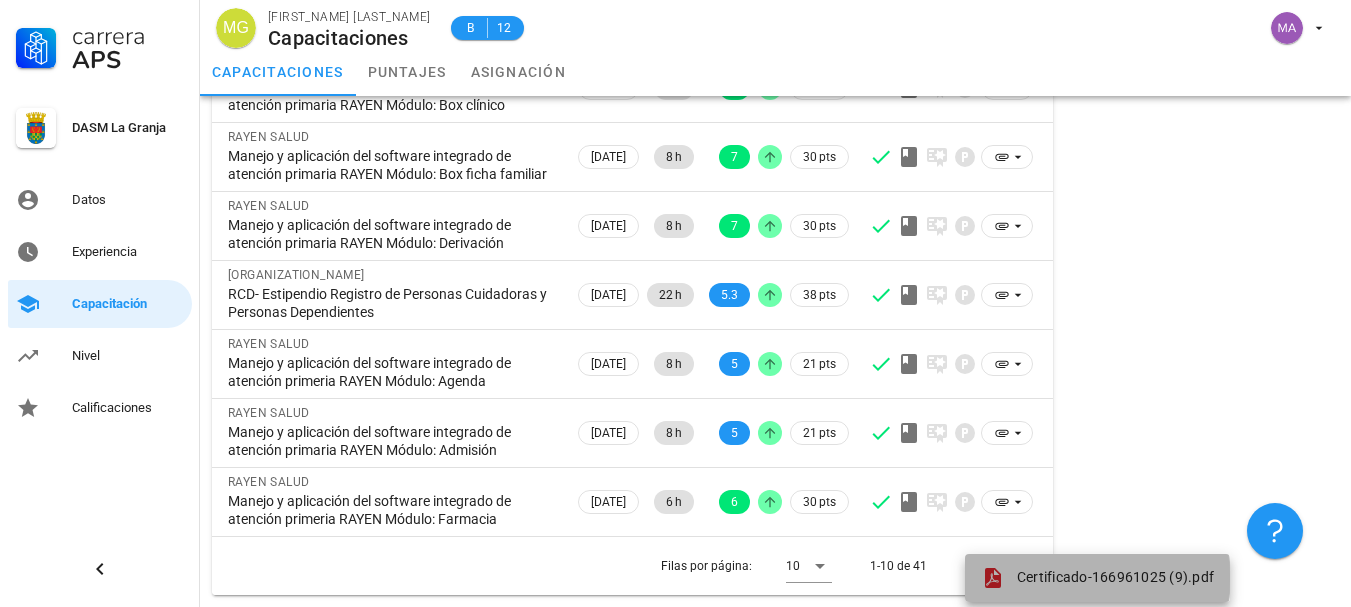 click on "Certificado-166961025 (9).pdf" at bounding box center [1097, 578] 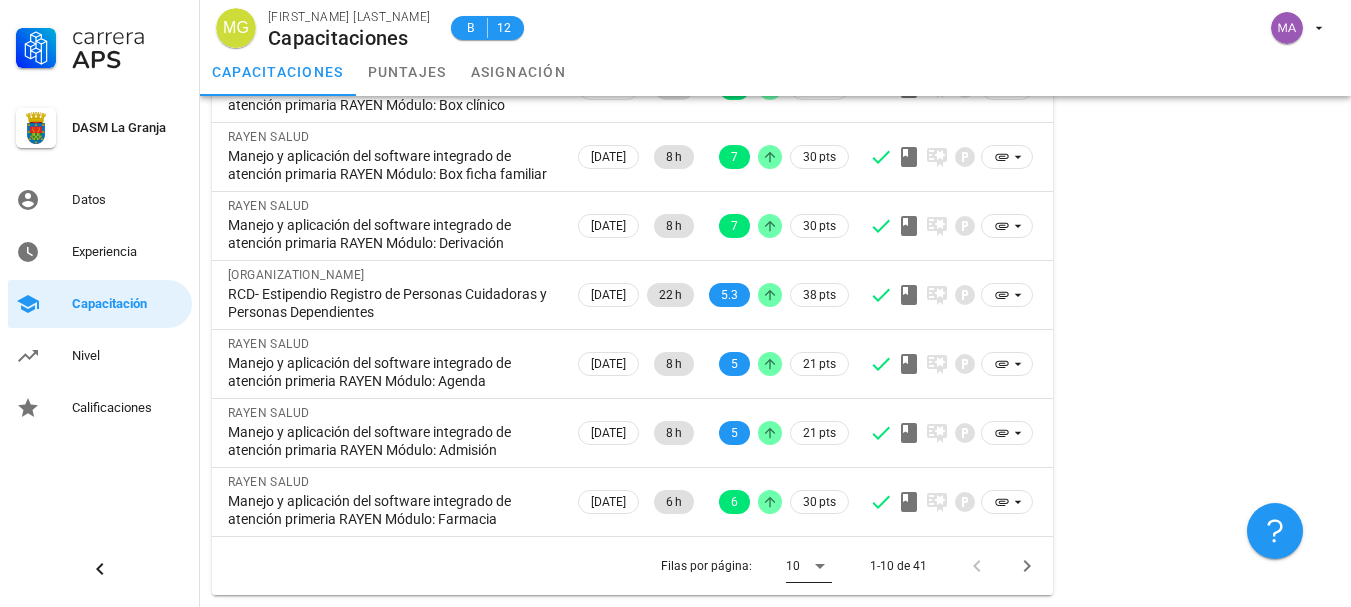click 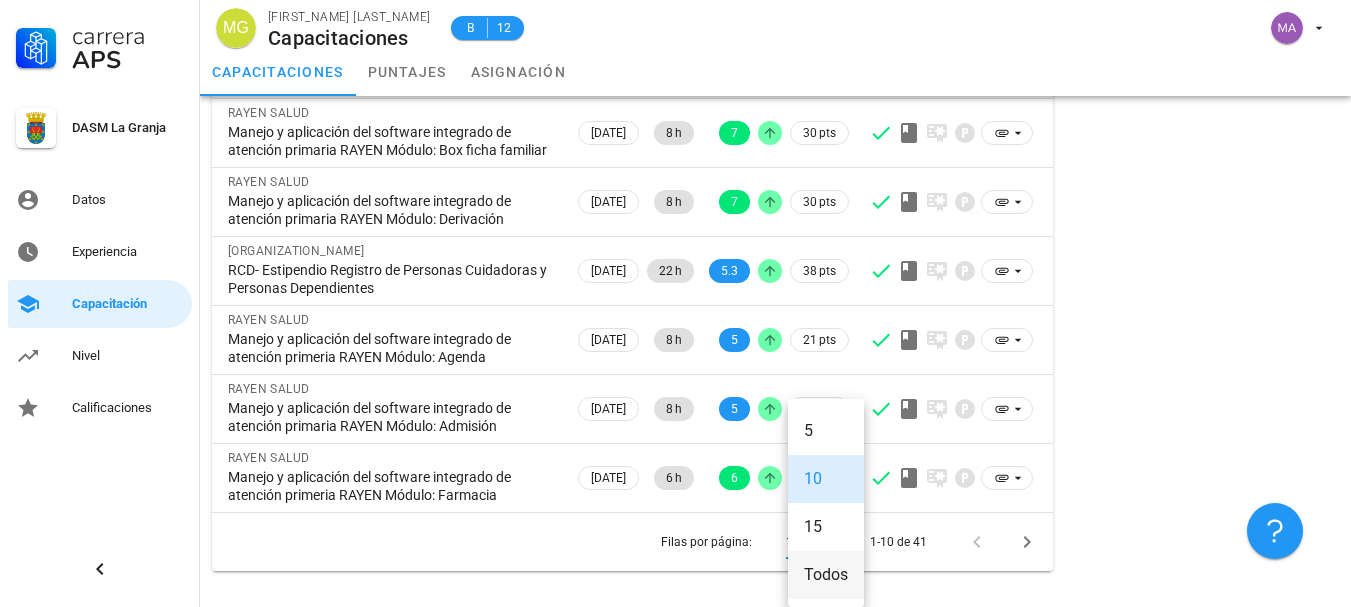click on "Todos" at bounding box center (826, 574) 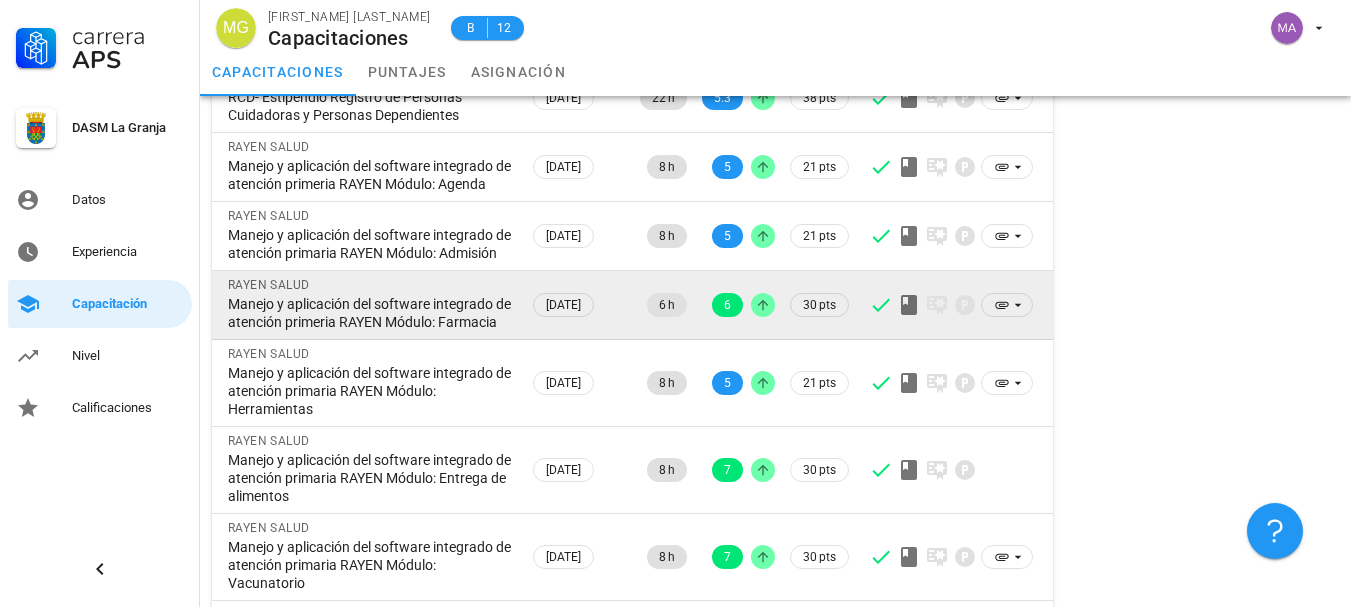 scroll, scrollTop: 677, scrollLeft: 0, axis: vertical 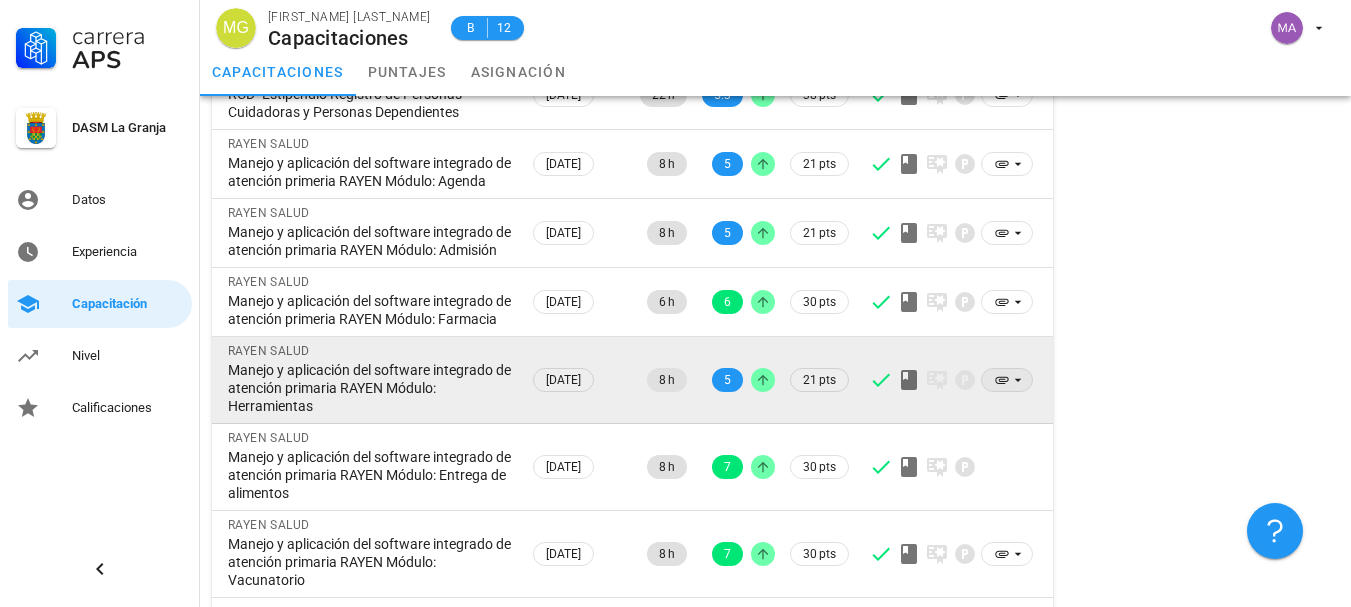 click 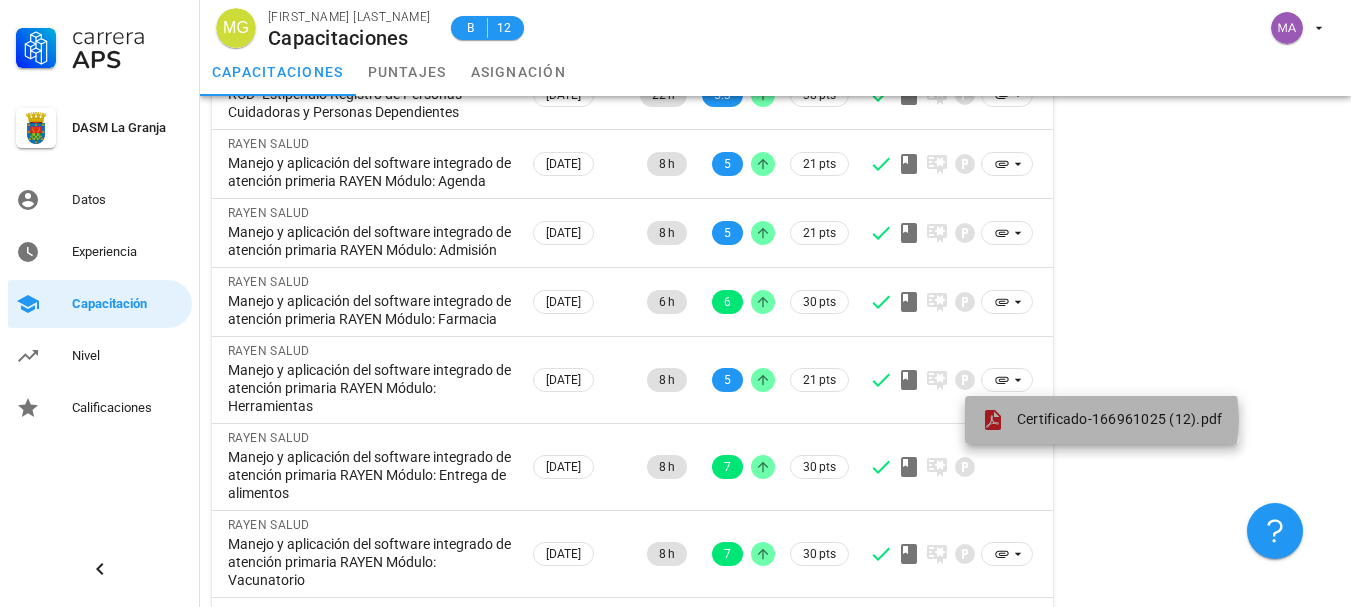 click at bounding box center [997, 420] 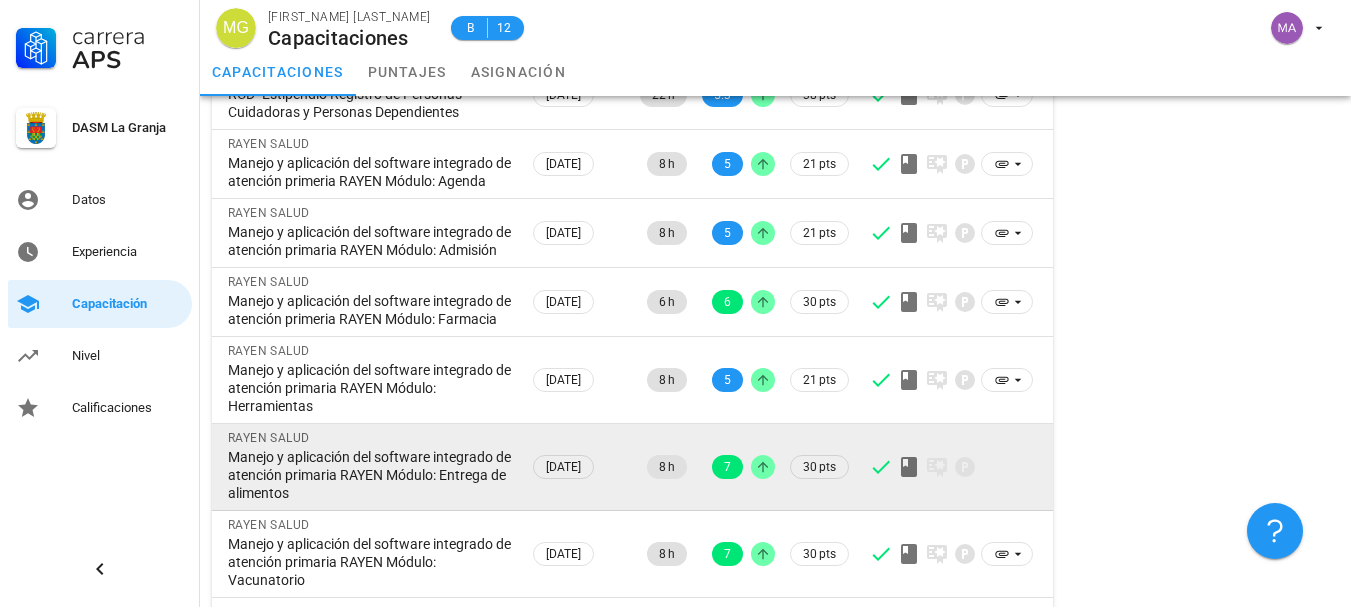 click at bounding box center (953, 467) 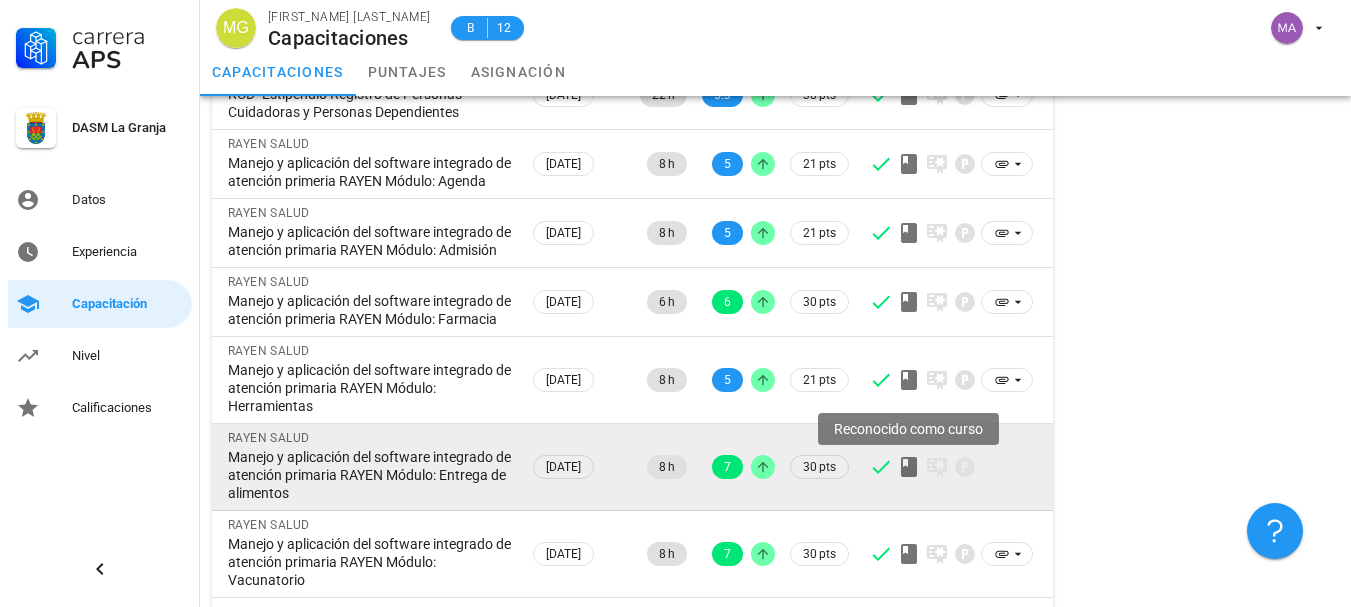 click 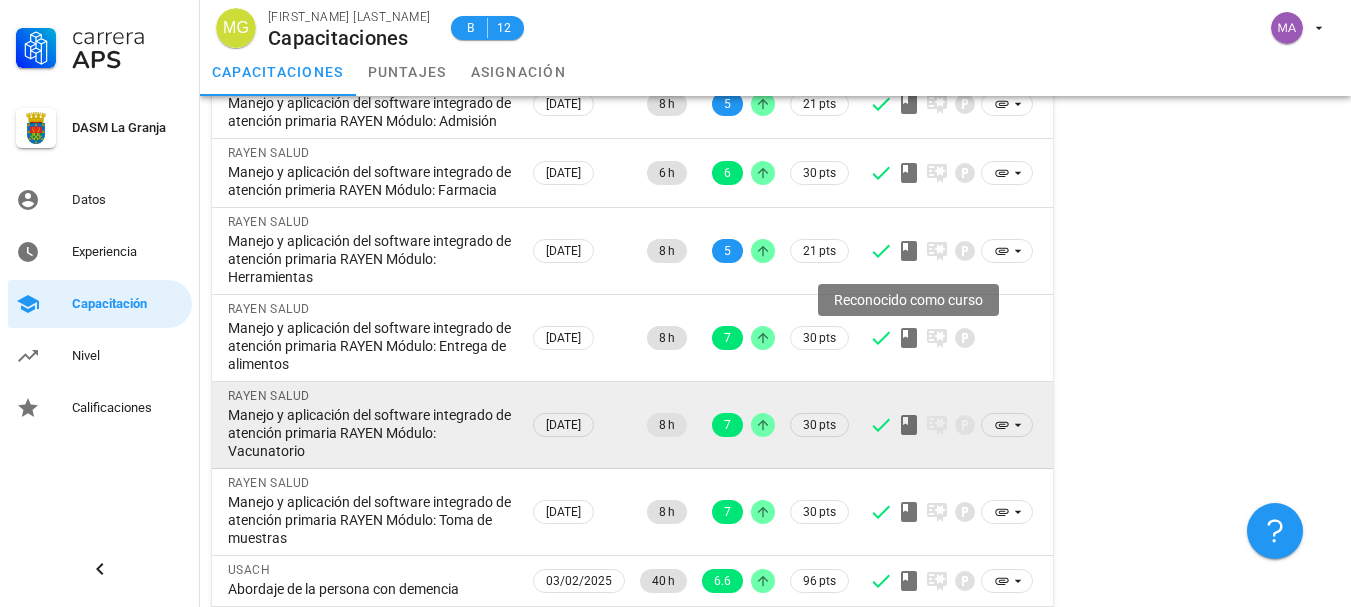 scroll, scrollTop: 810, scrollLeft: 0, axis: vertical 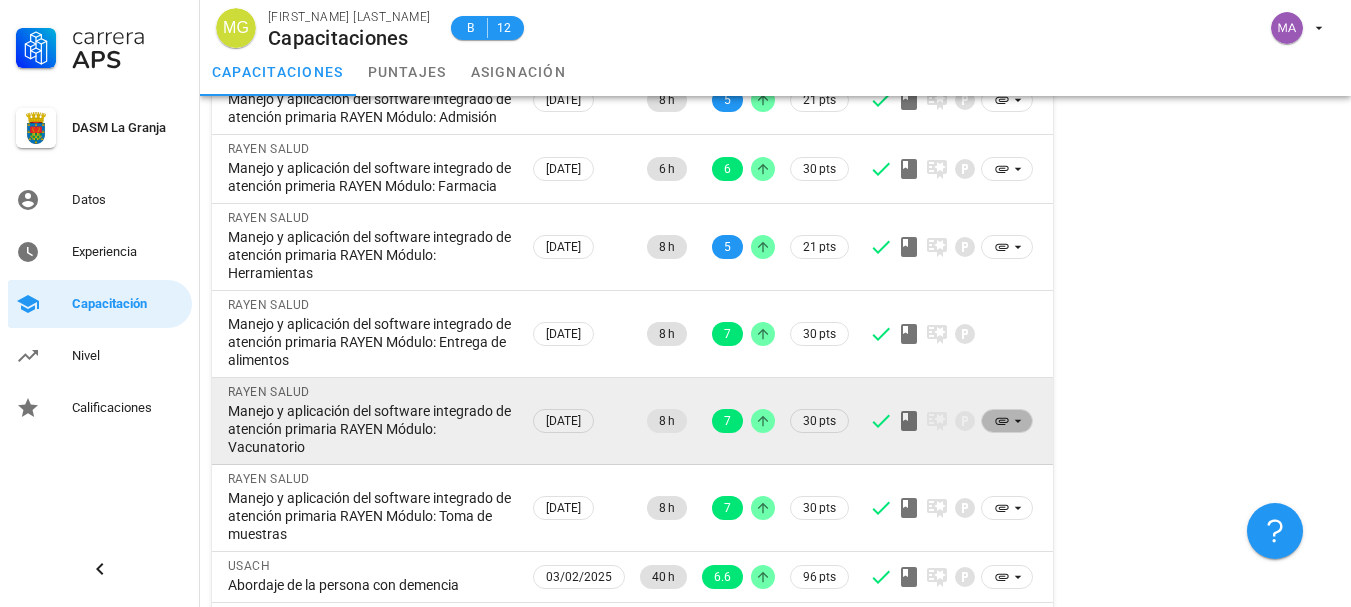 click 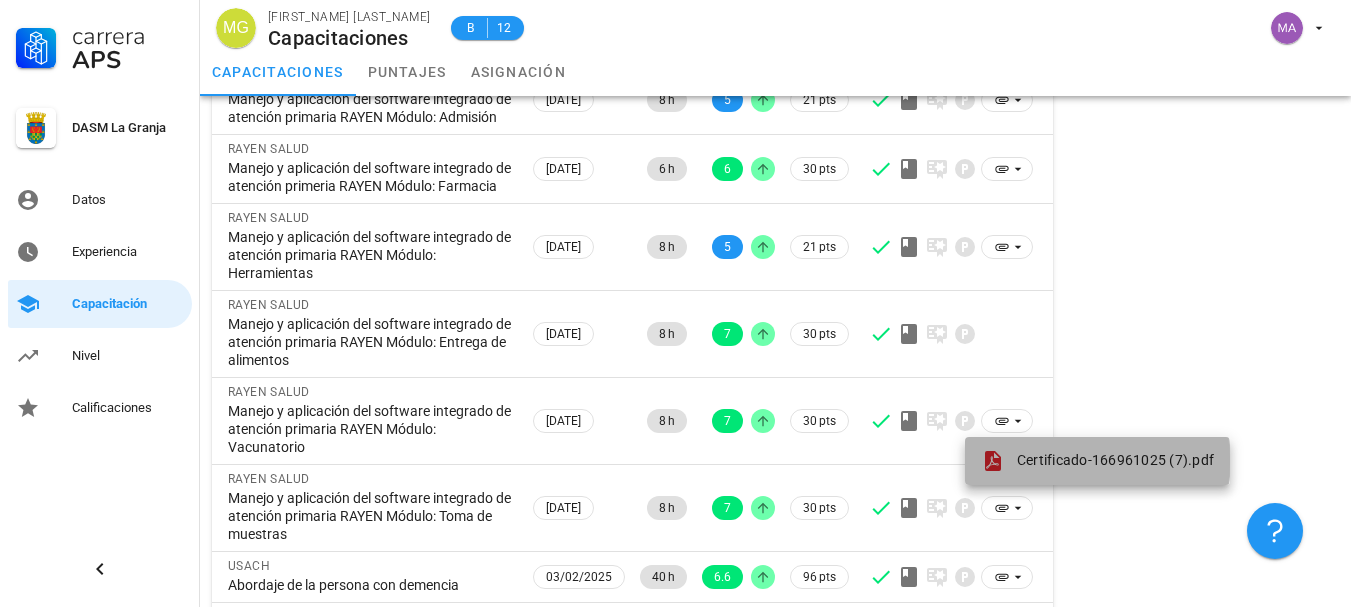 click on "Certificado-166961025 (7).pdf" at bounding box center [1115, 460] 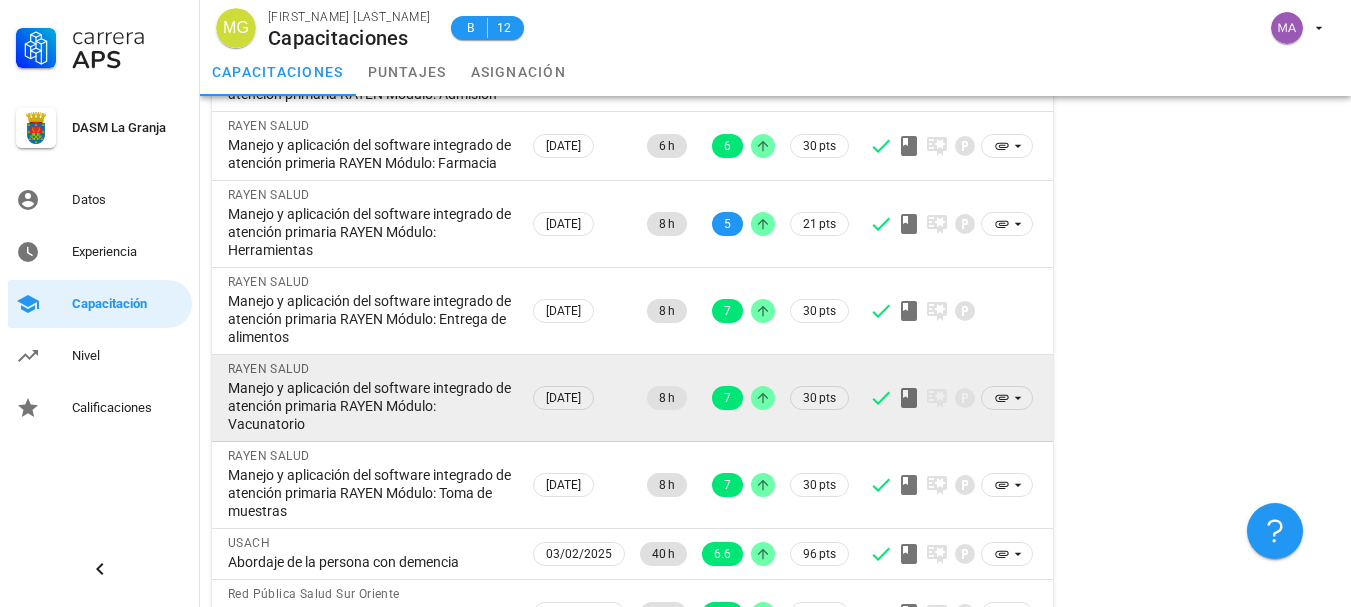 scroll, scrollTop: 910, scrollLeft: 0, axis: vertical 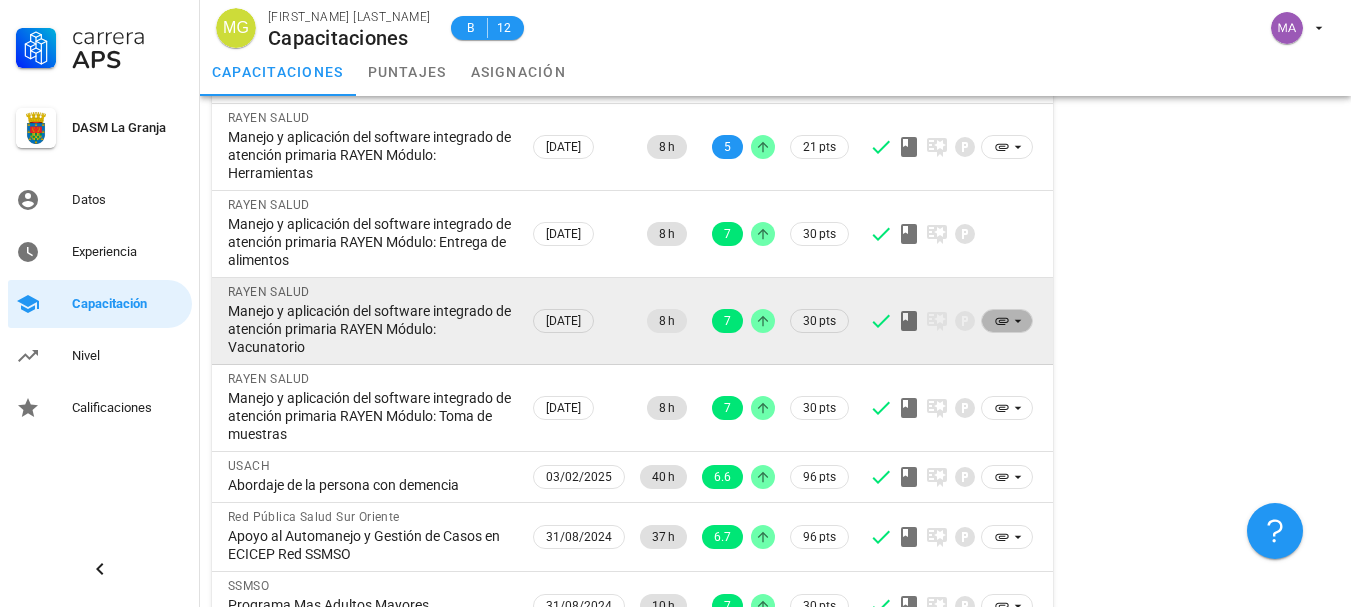click 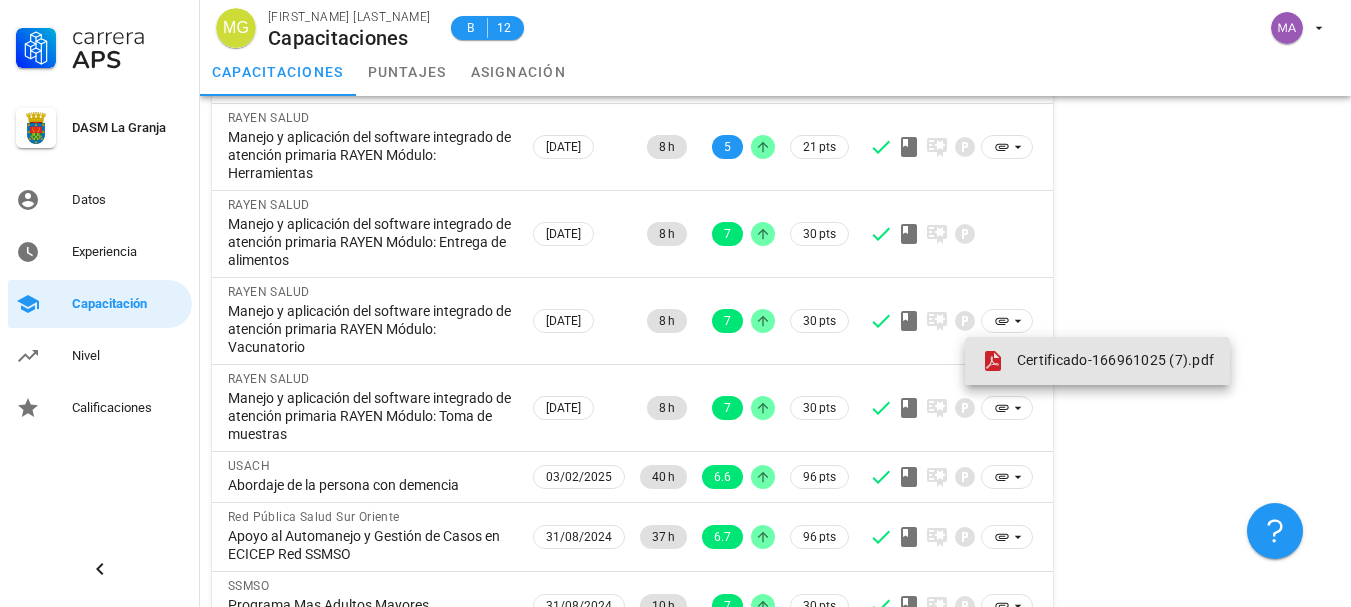 click on "Certificado-166961025 (7).pdf" at bounding box center [1115, 360] 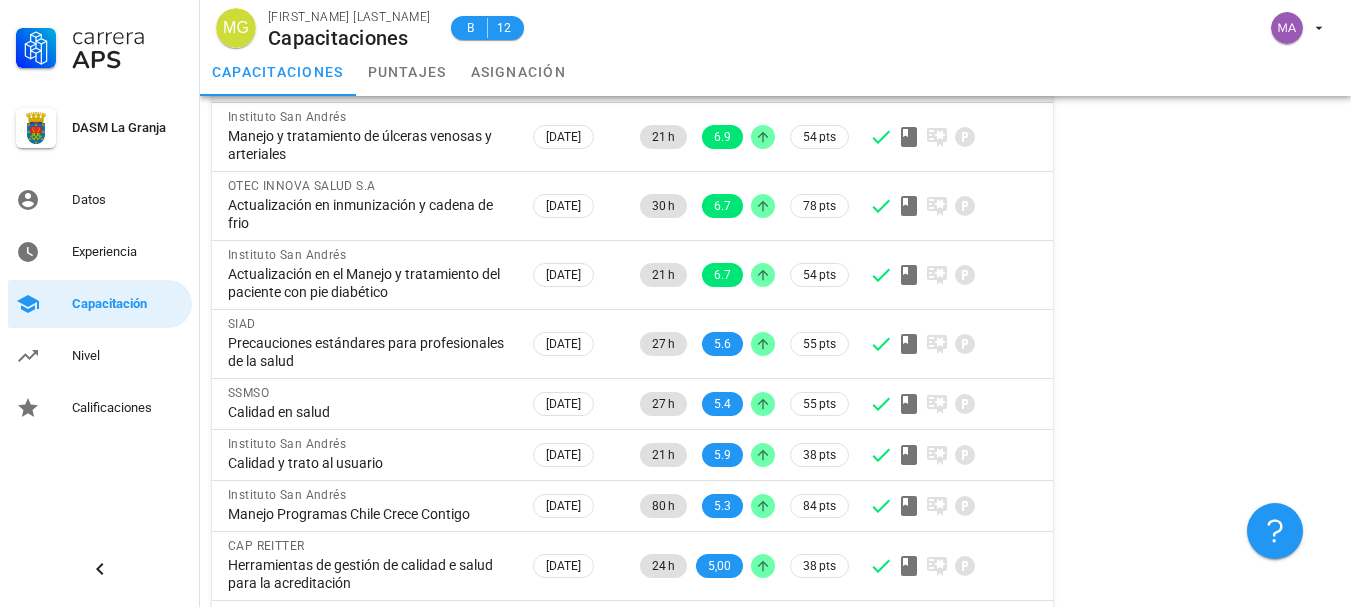 scroll, scrollTop: 2210, scrollLeft: 0, axis: vertical 